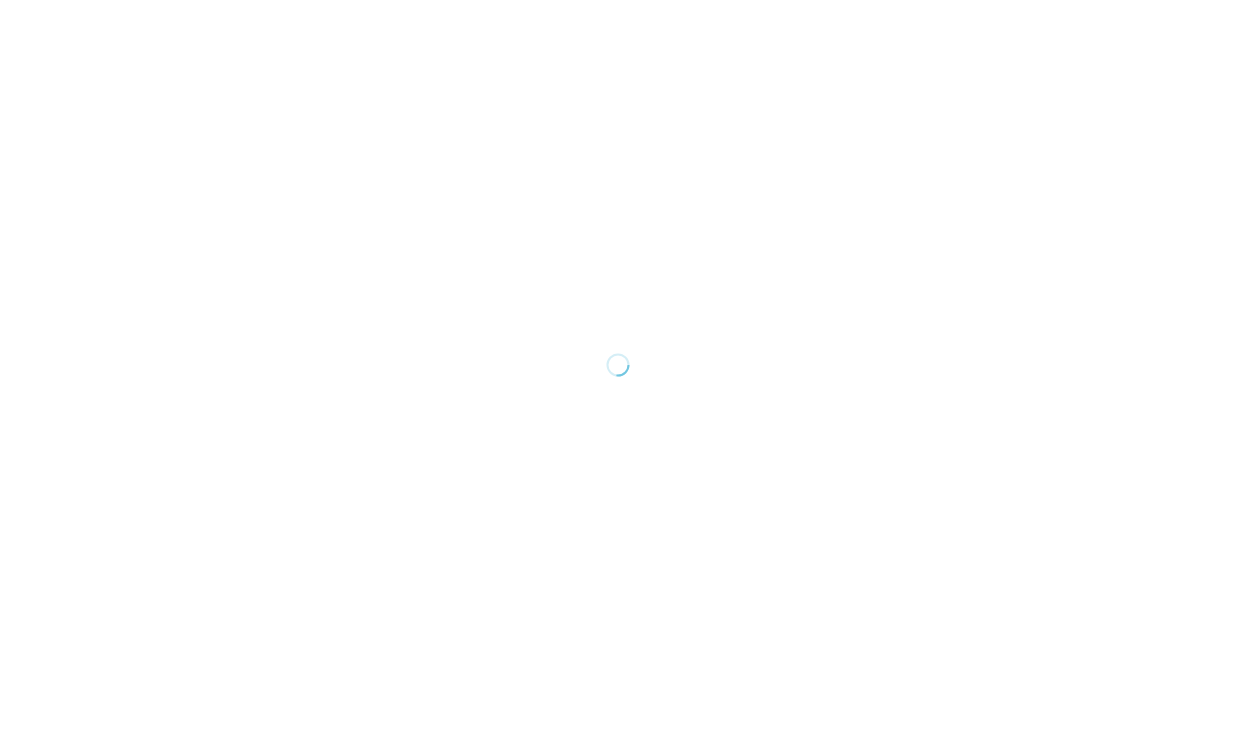 scroll, scrollTop: 0, scrollLeft: 0, axis: both 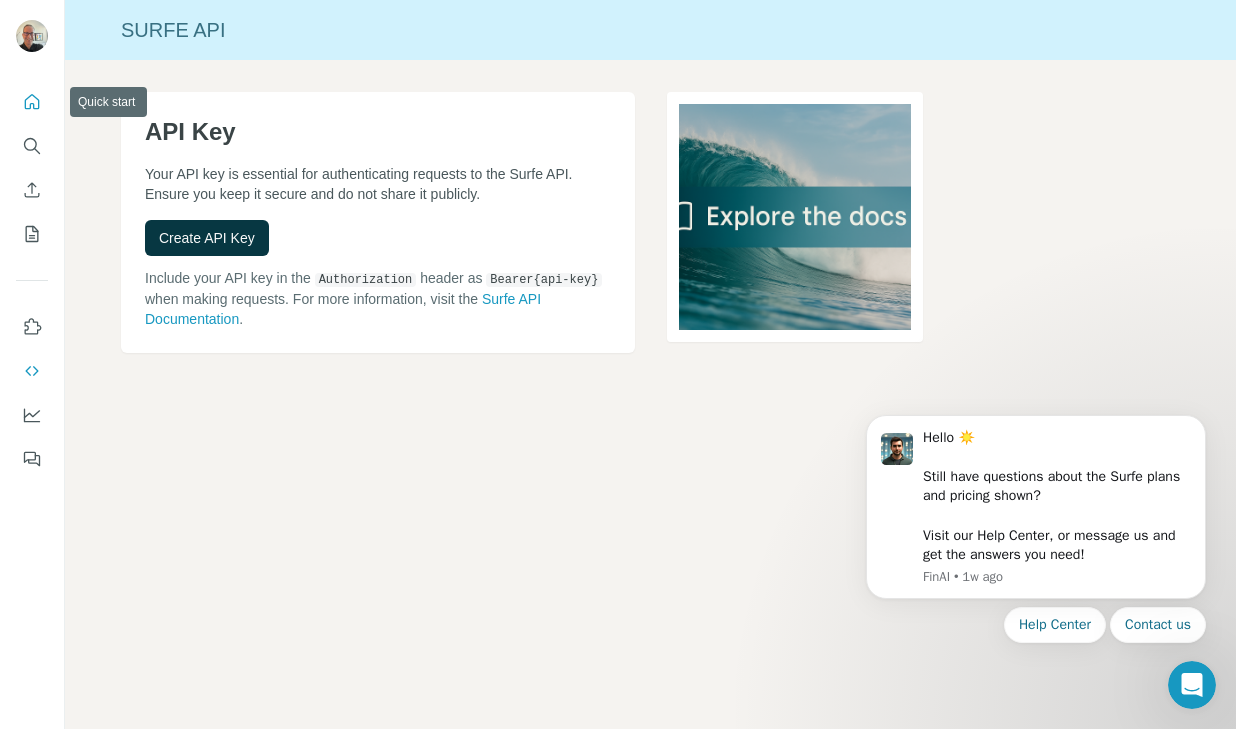 click 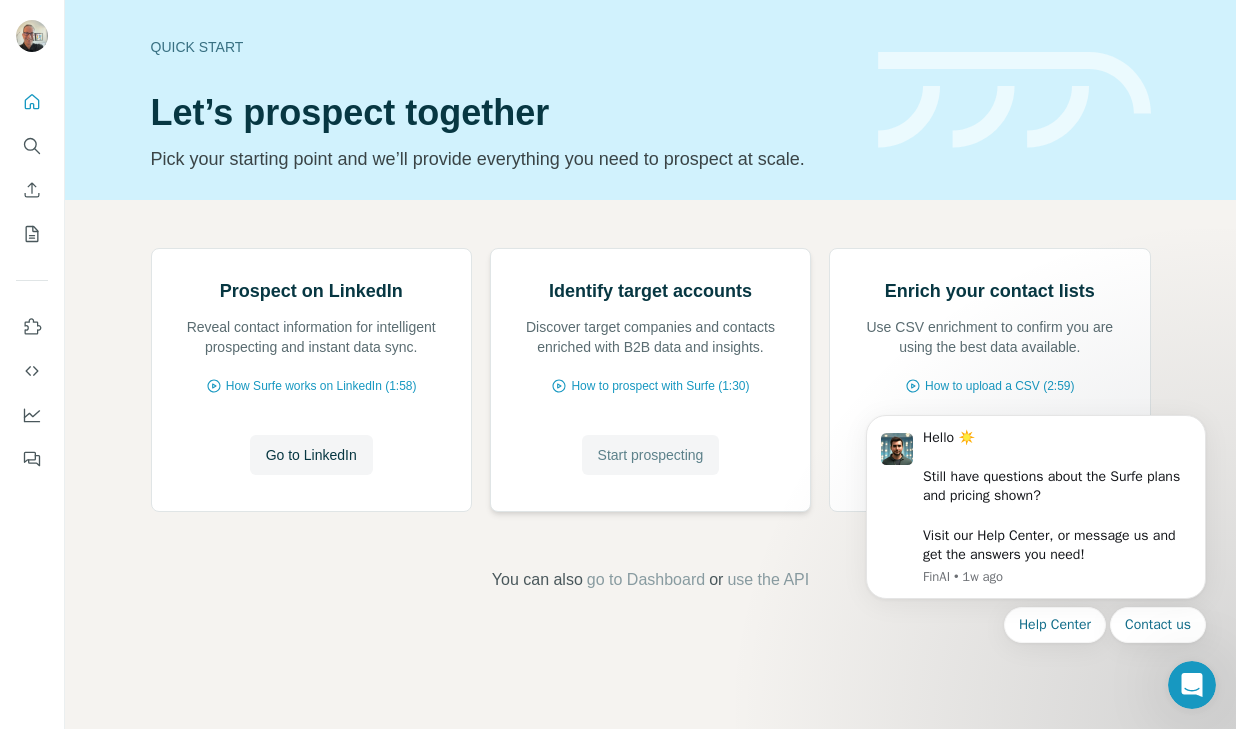 click on "Start prospecting" at bounding box center (651, 455) 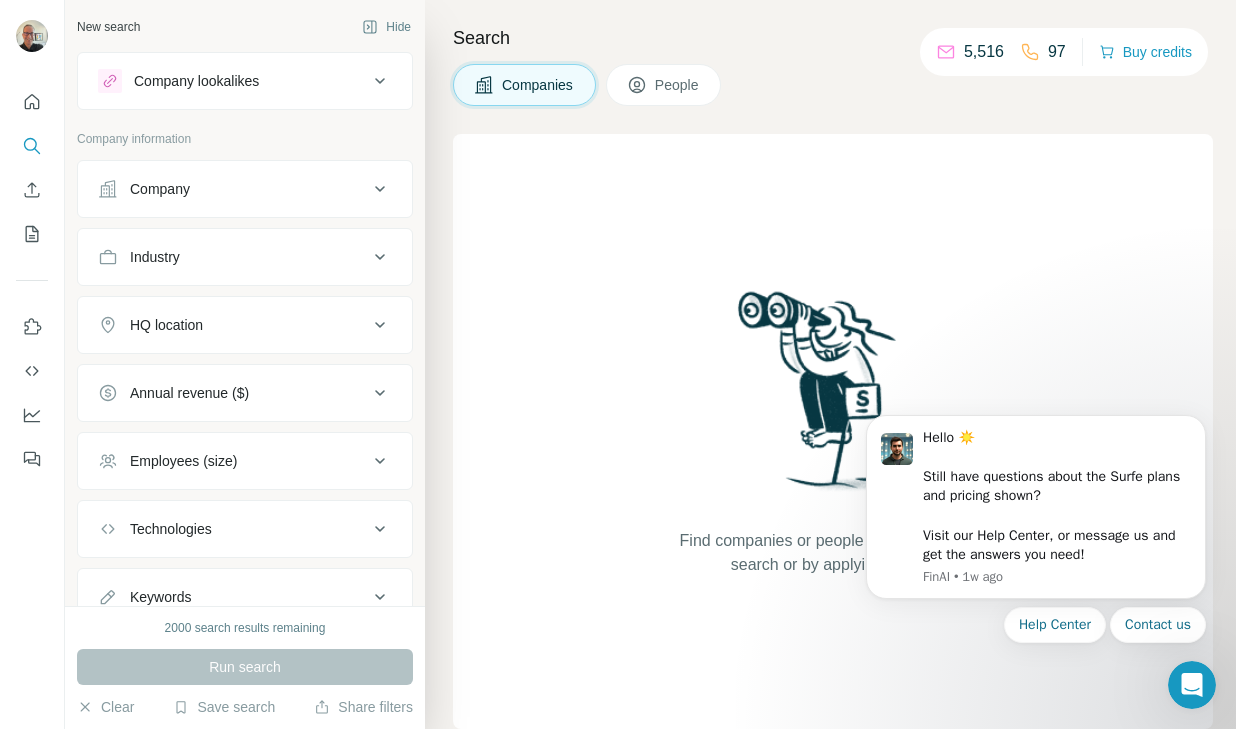 click on "Company lookalikes" at bounding box center (233, 81) 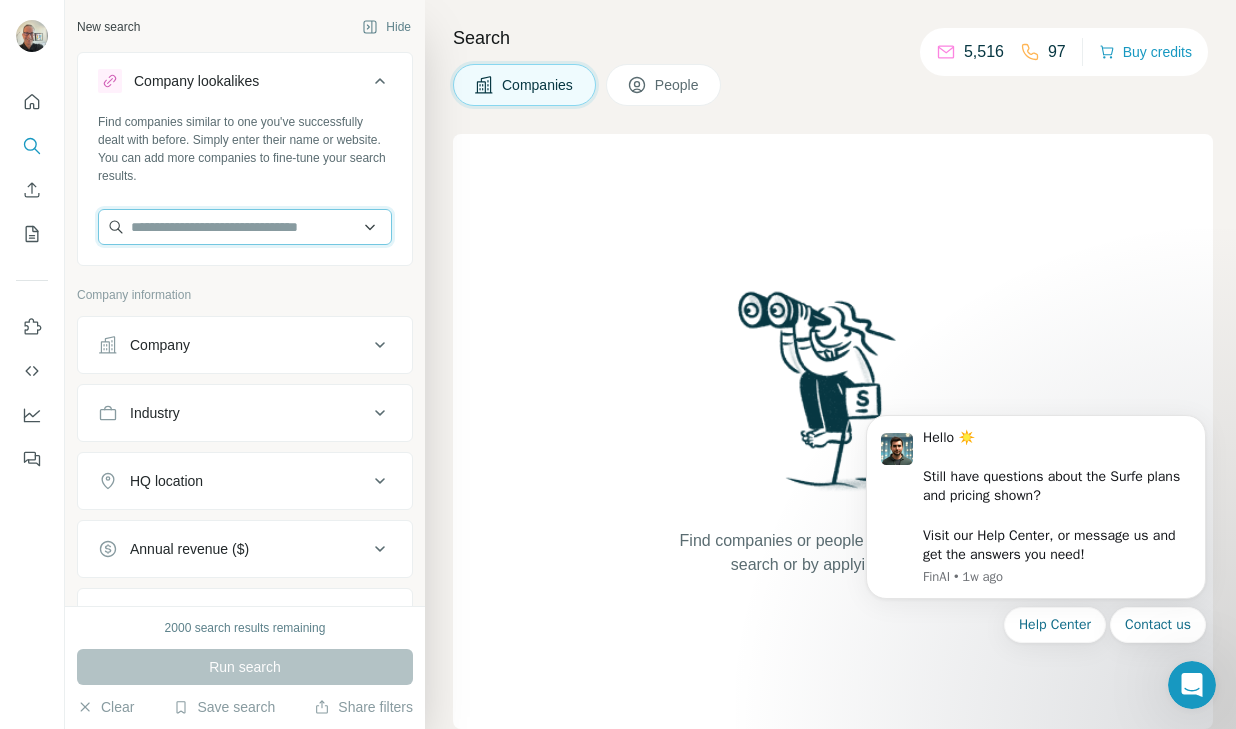 click at bounding box center [245, 227] 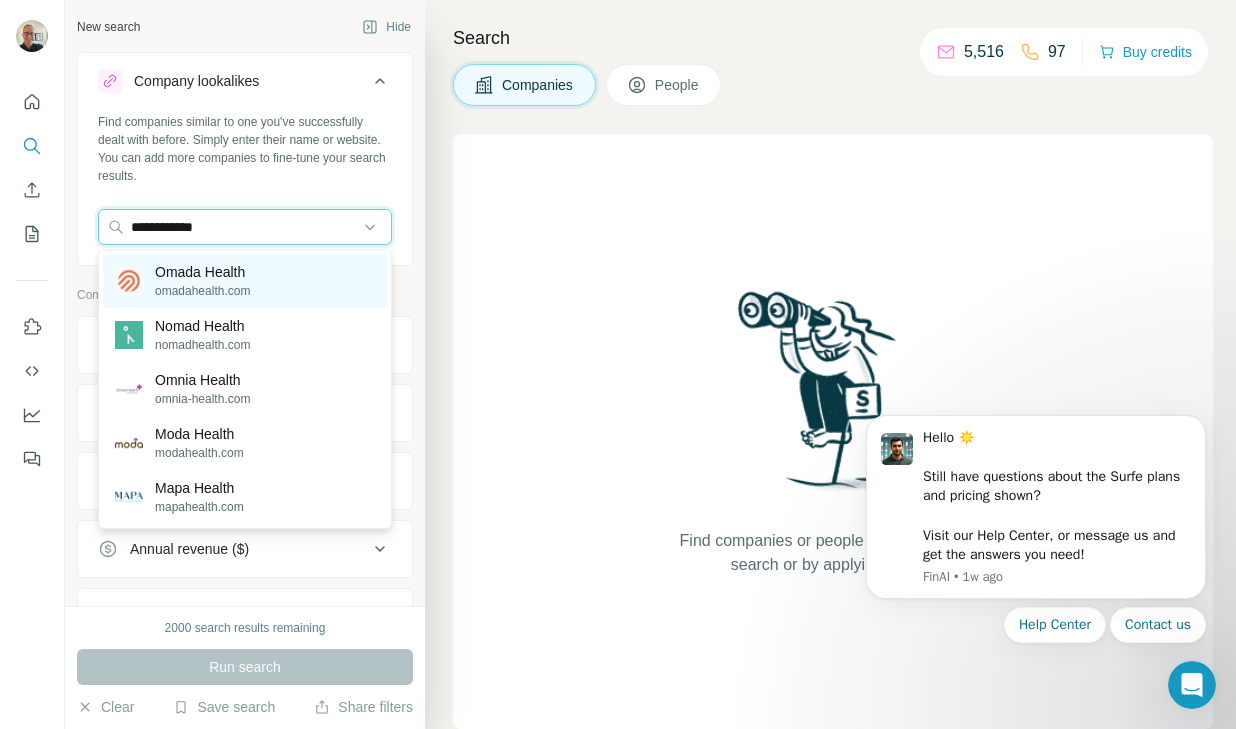 type on "**********" 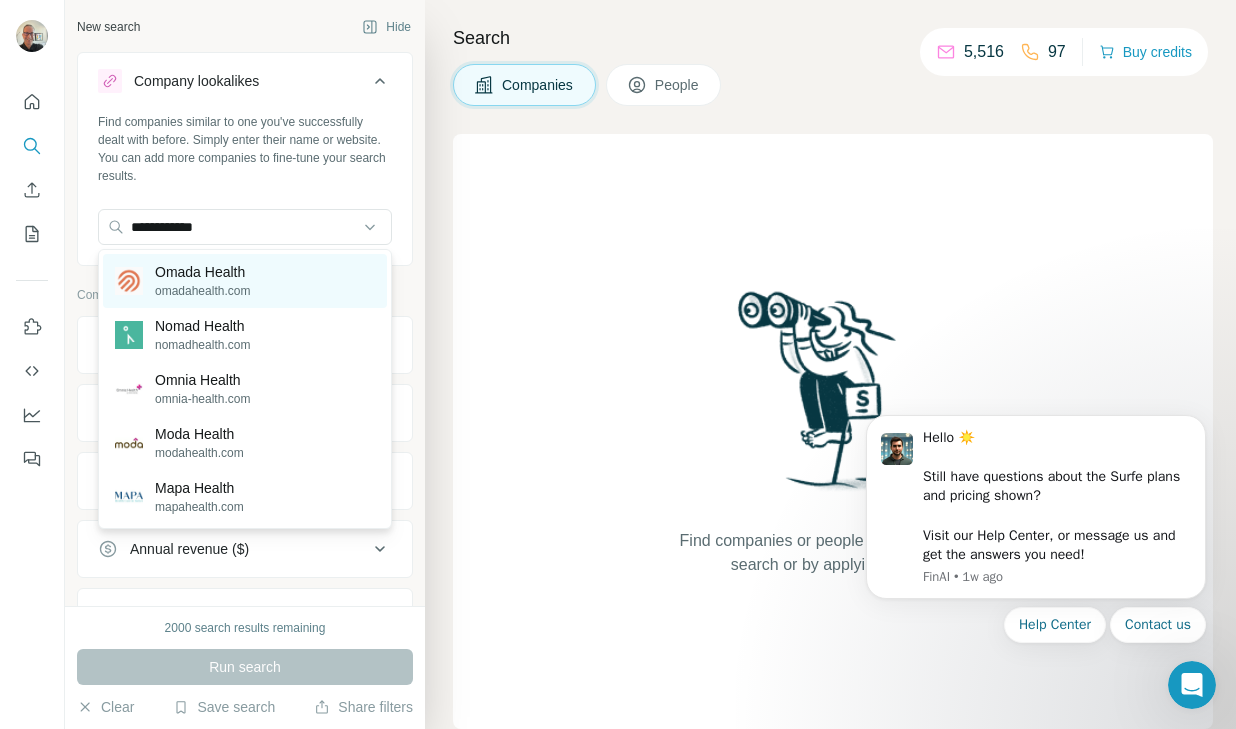click on "[COMPANY] [URL]" at bounding box center (245, 281) 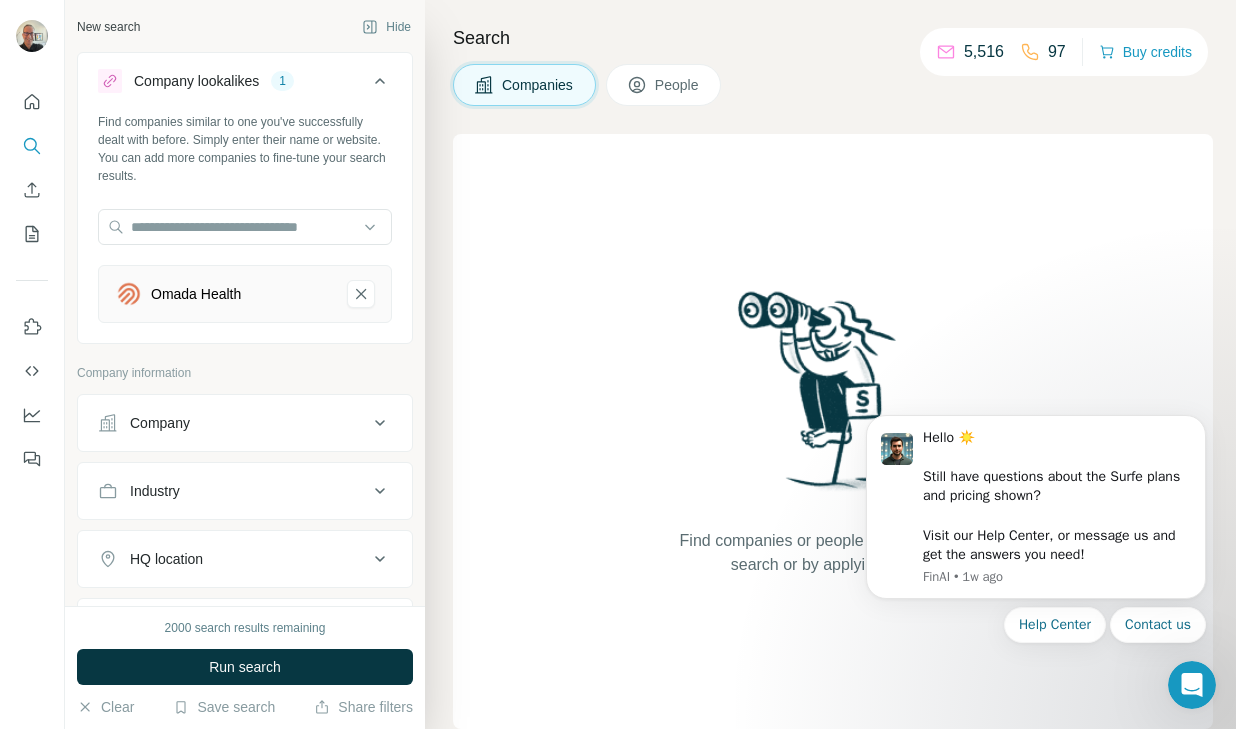 click on "Company" at bounding box center [233, 423] 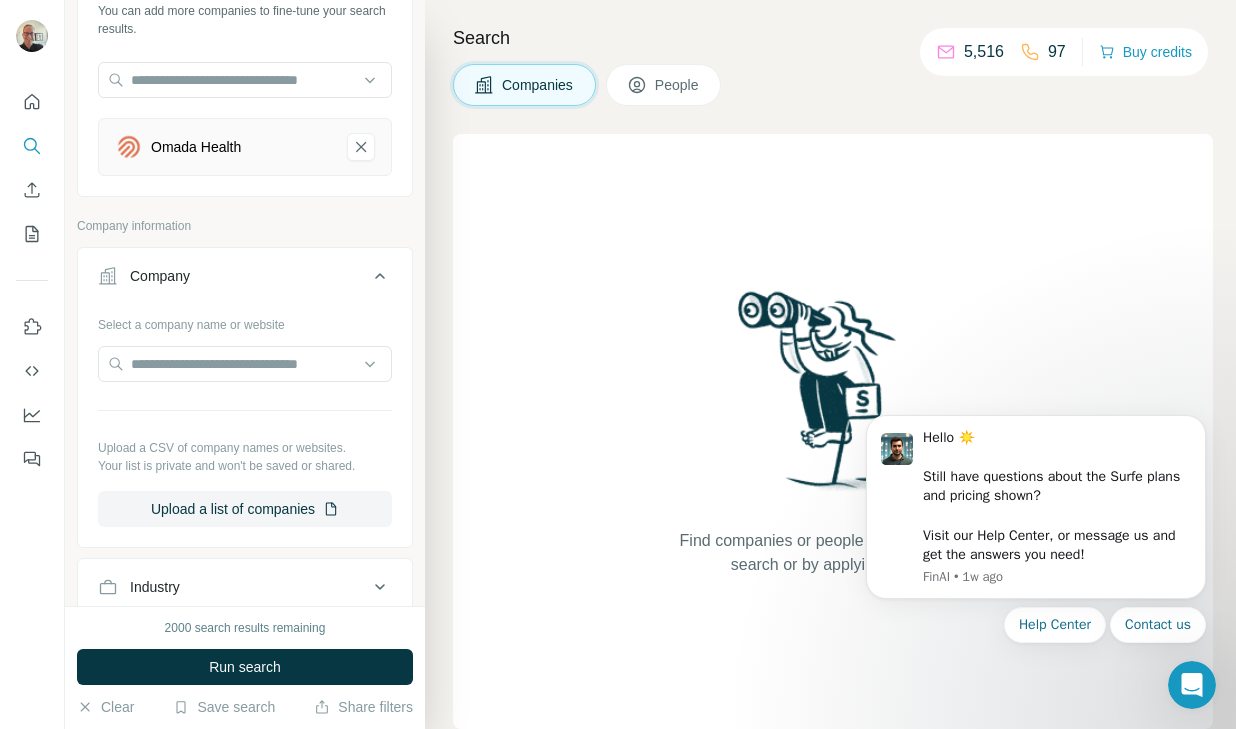 scroll, scrollTop: 149, scrollLeft: 0, axis: vertical 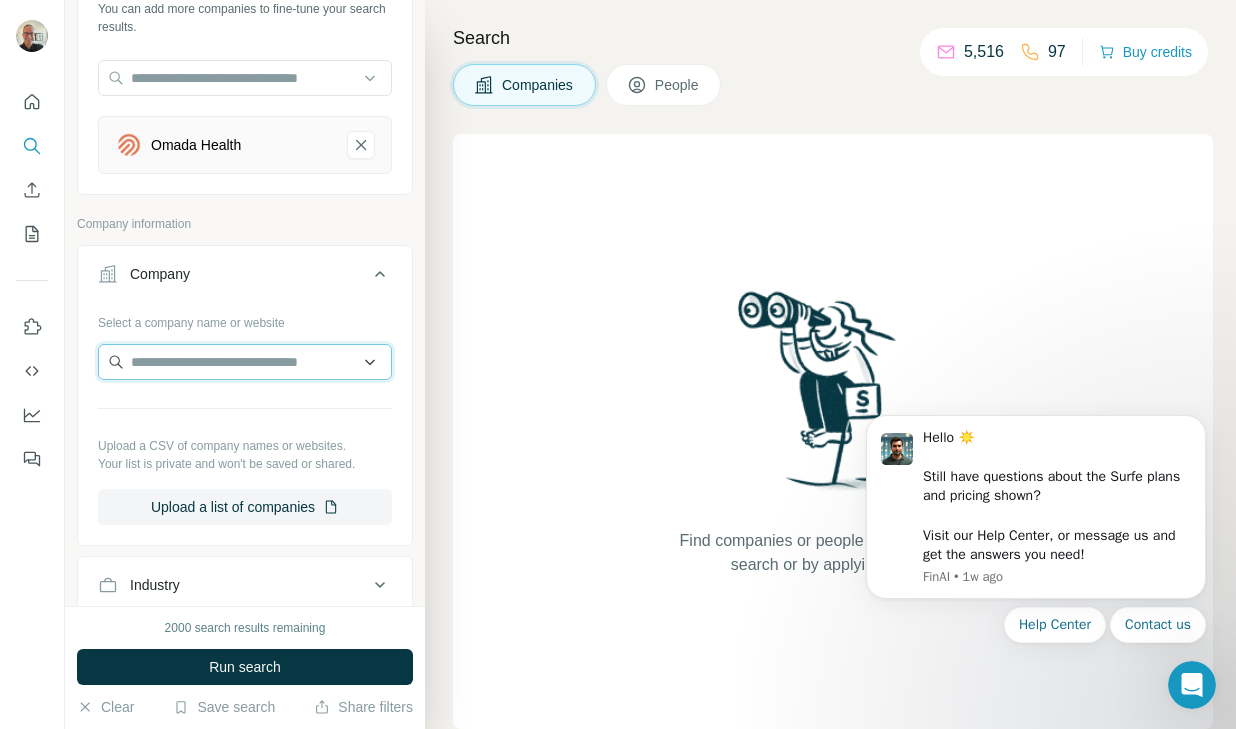 click at bounding box center (245, 362) 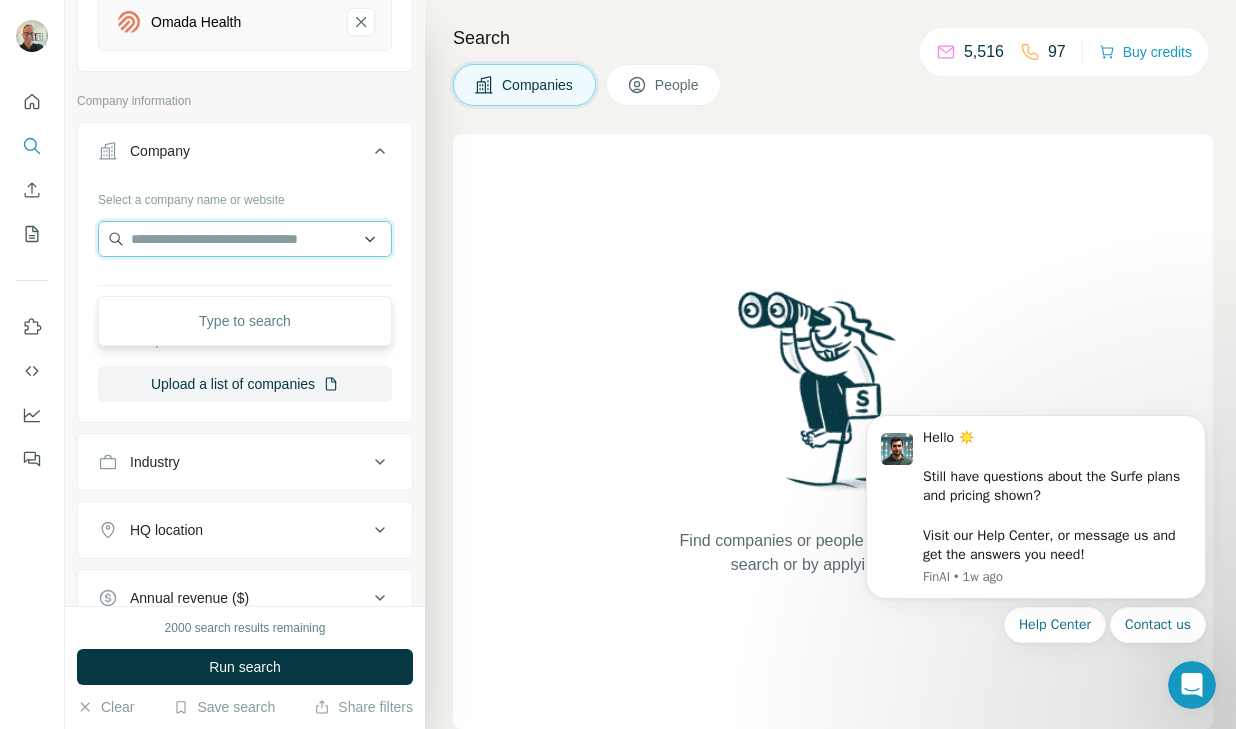 scroll, scrollTop: 280, scrollLeft: 0, axis: vertical 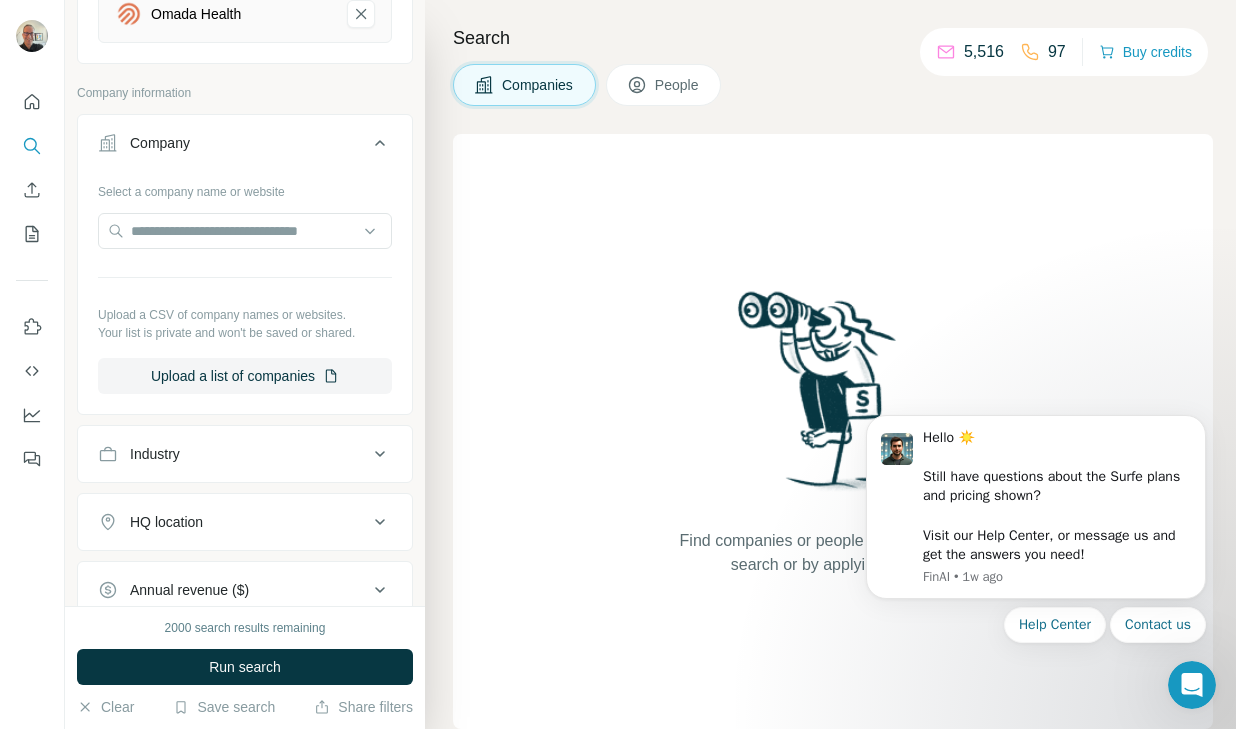 click on "Your list is private and won't be saved or shared." at bounding box center [245, 333] 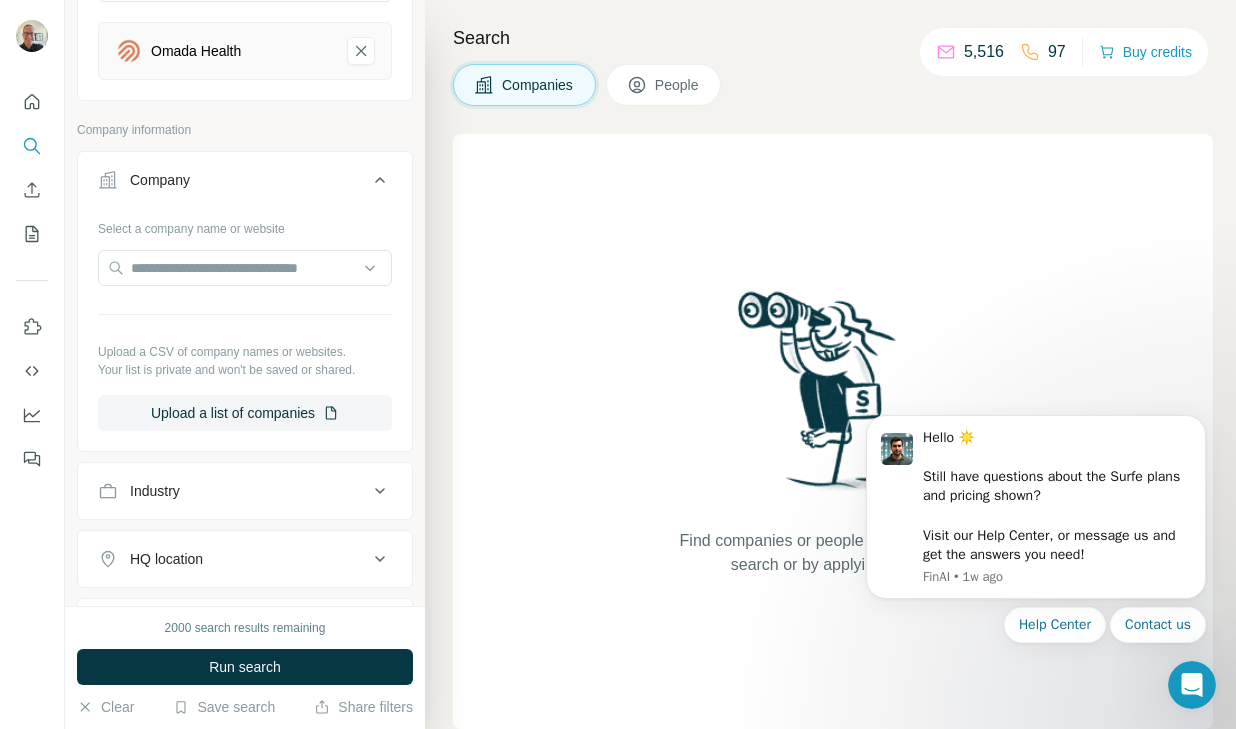 scroll, scrollTop: 244, scrollLeft: 0, axis: vertical 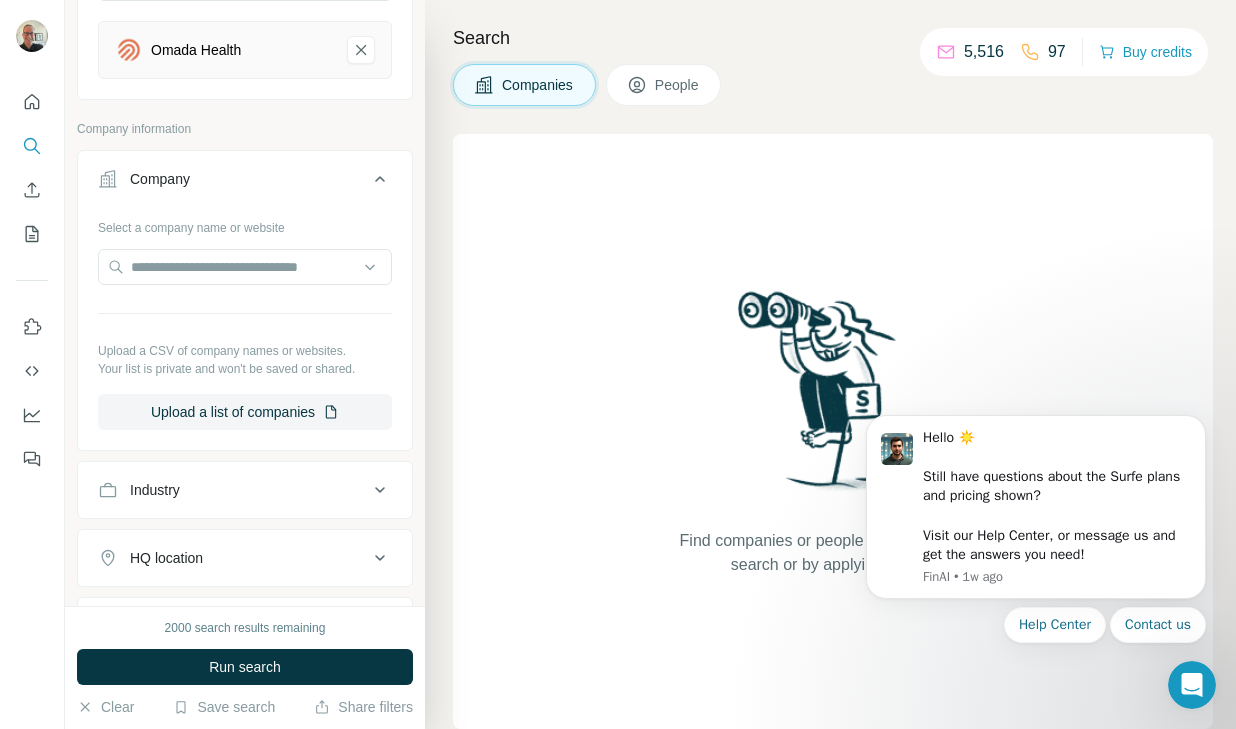 click on "Industry" at bounding box center [233, 490] 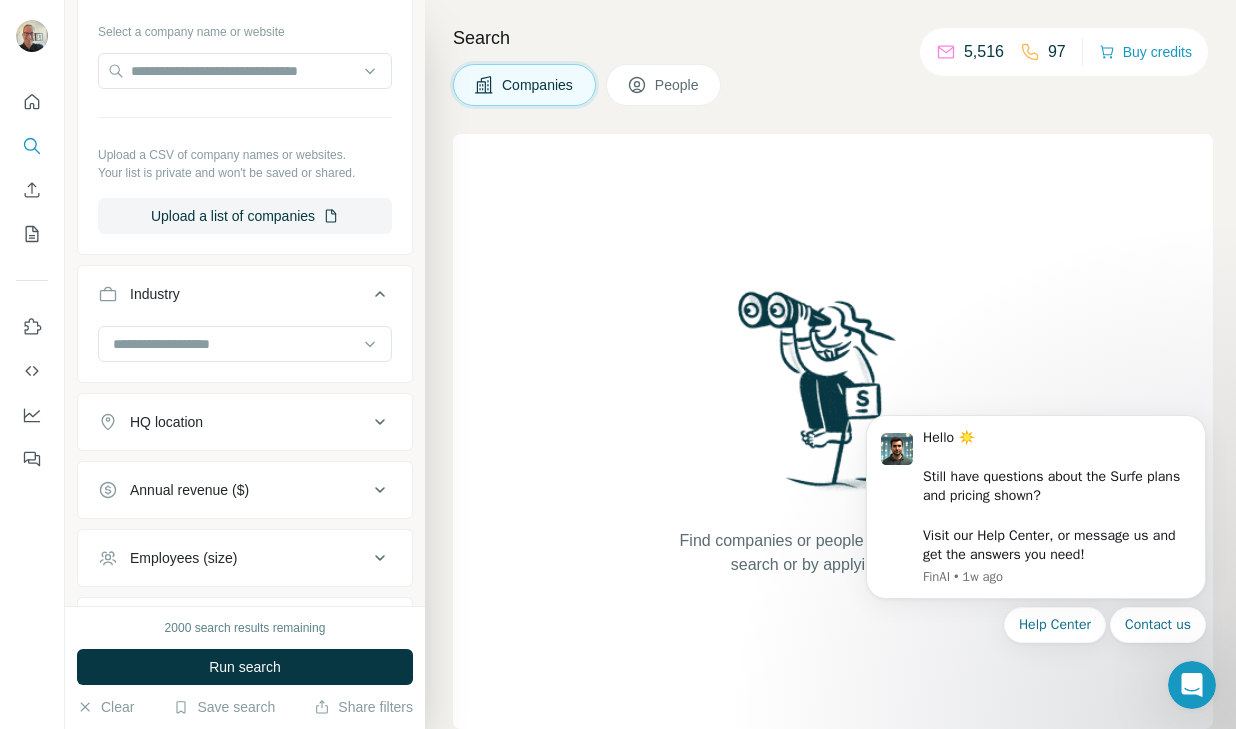 scroll, scrollTop: 457, scrollLeft: 0, axis: vertical 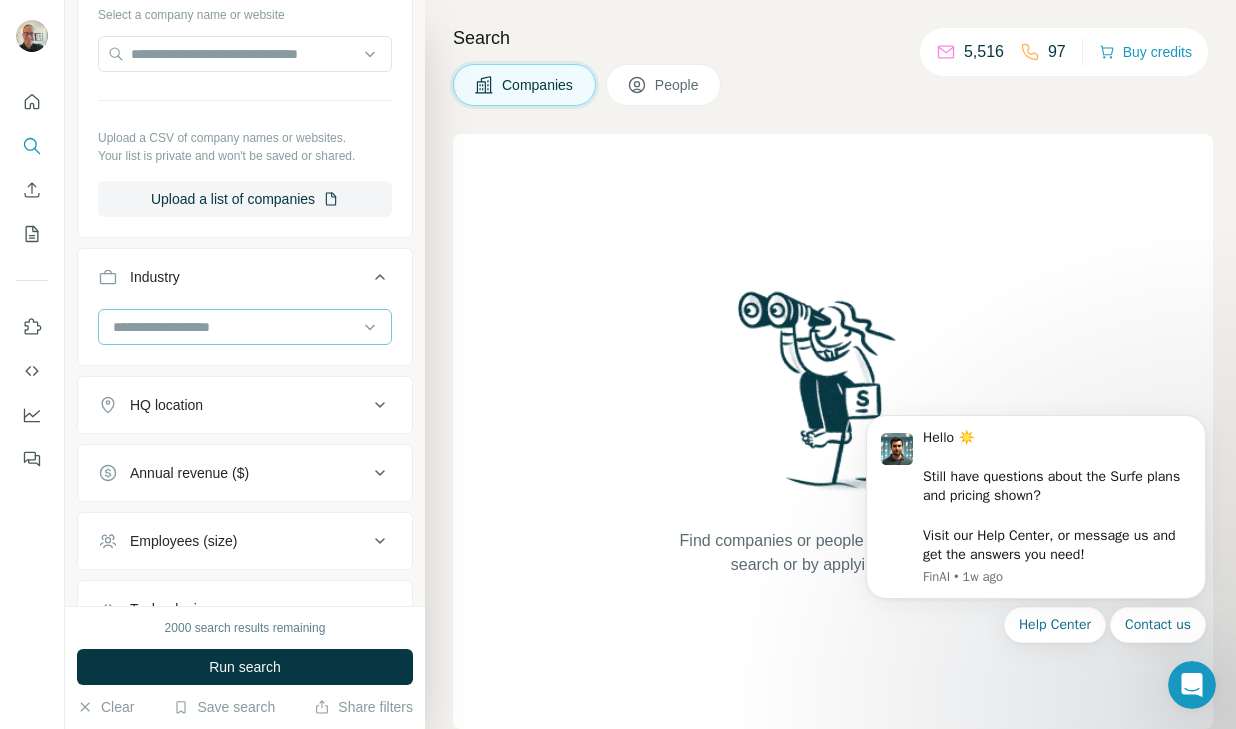 click at bounding box center [234, 327] 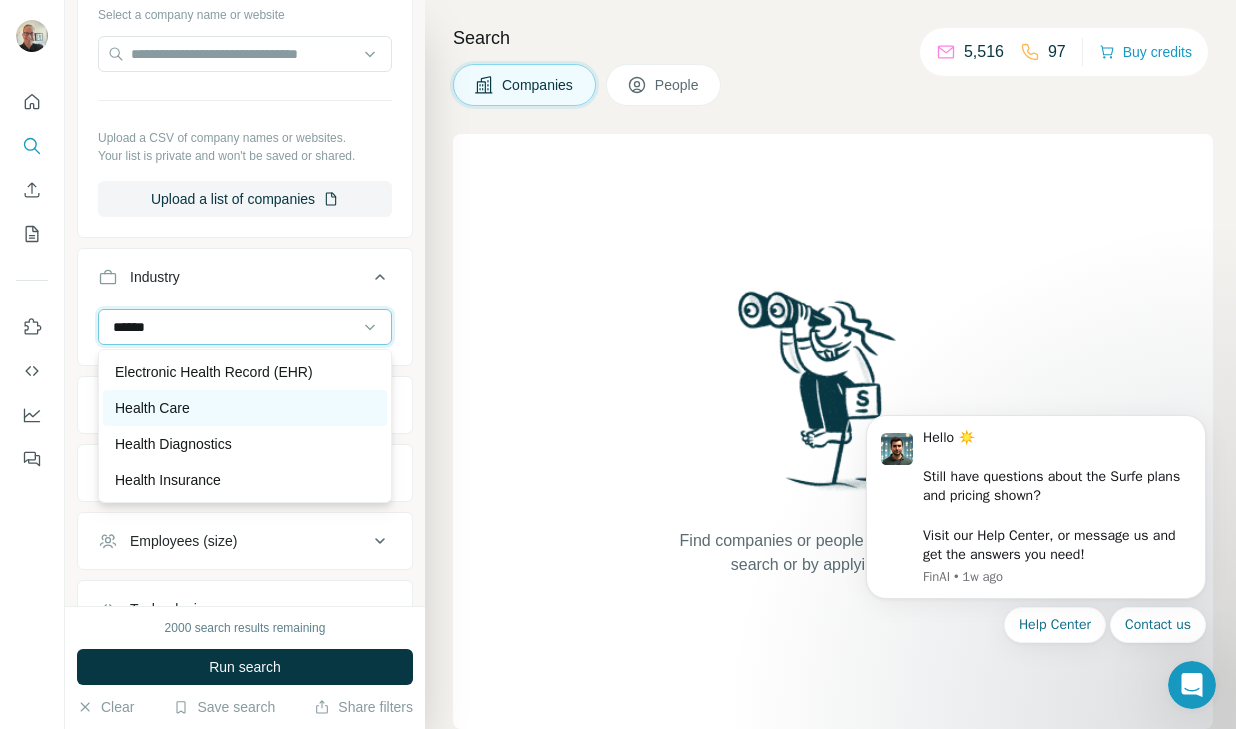 type on "******" 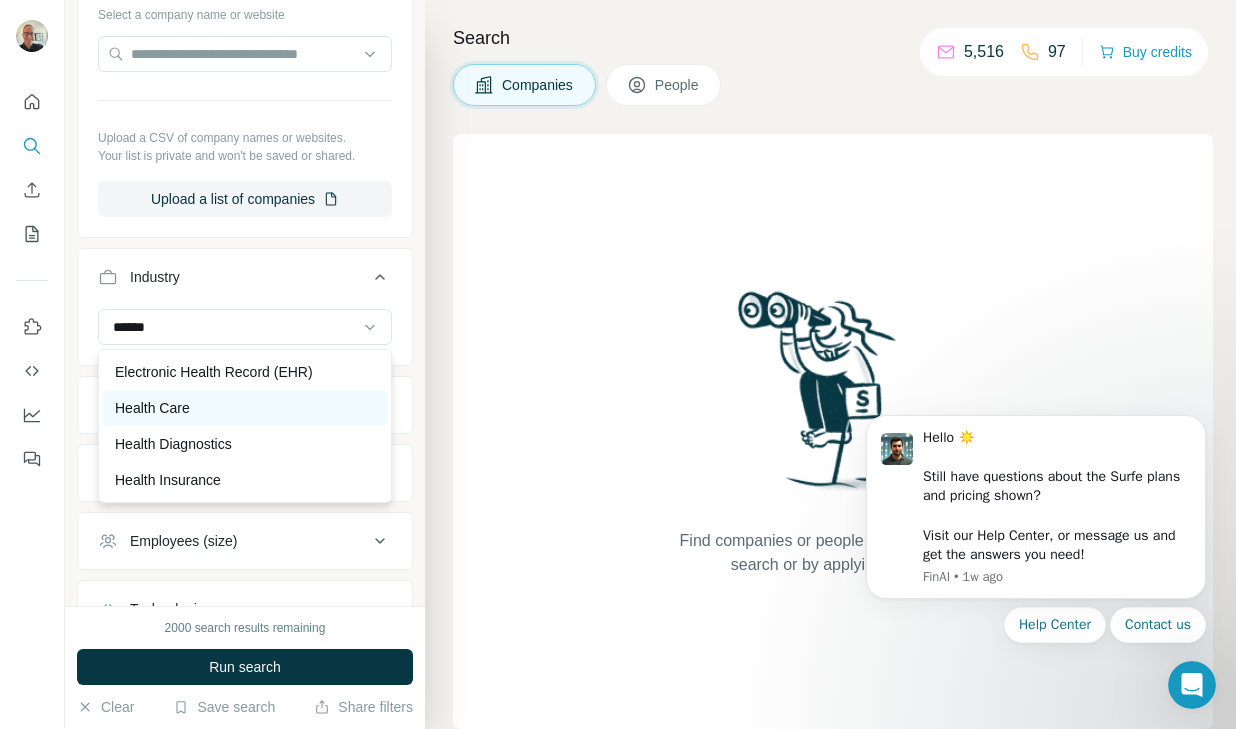 click on "Health Care" at bounding box center [245, 408] 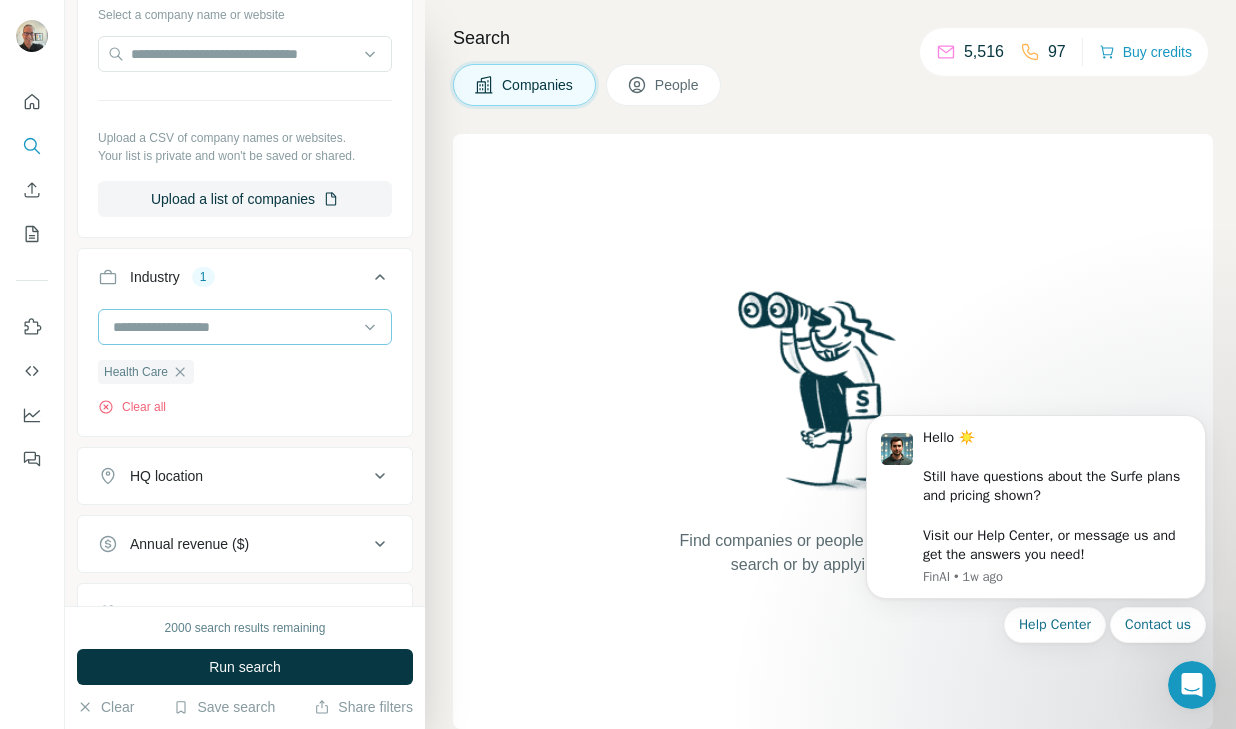 click at bounding box center [234, 327] 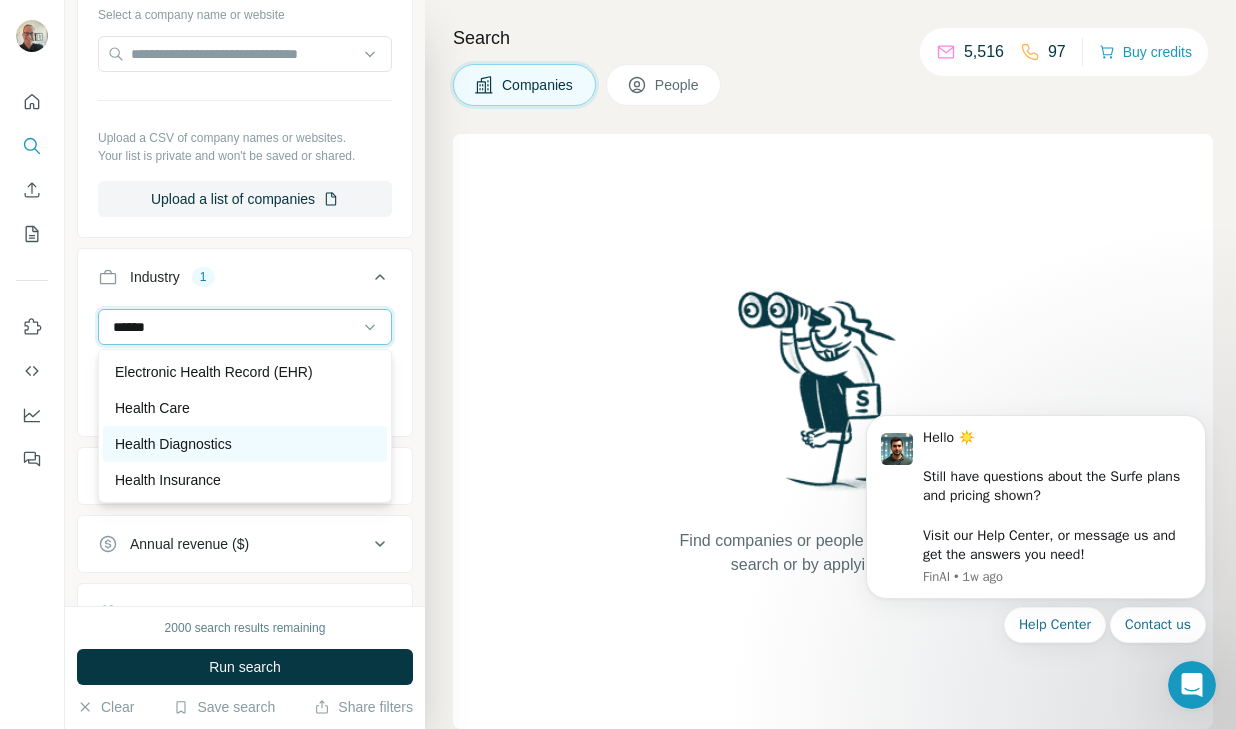 type on "******" 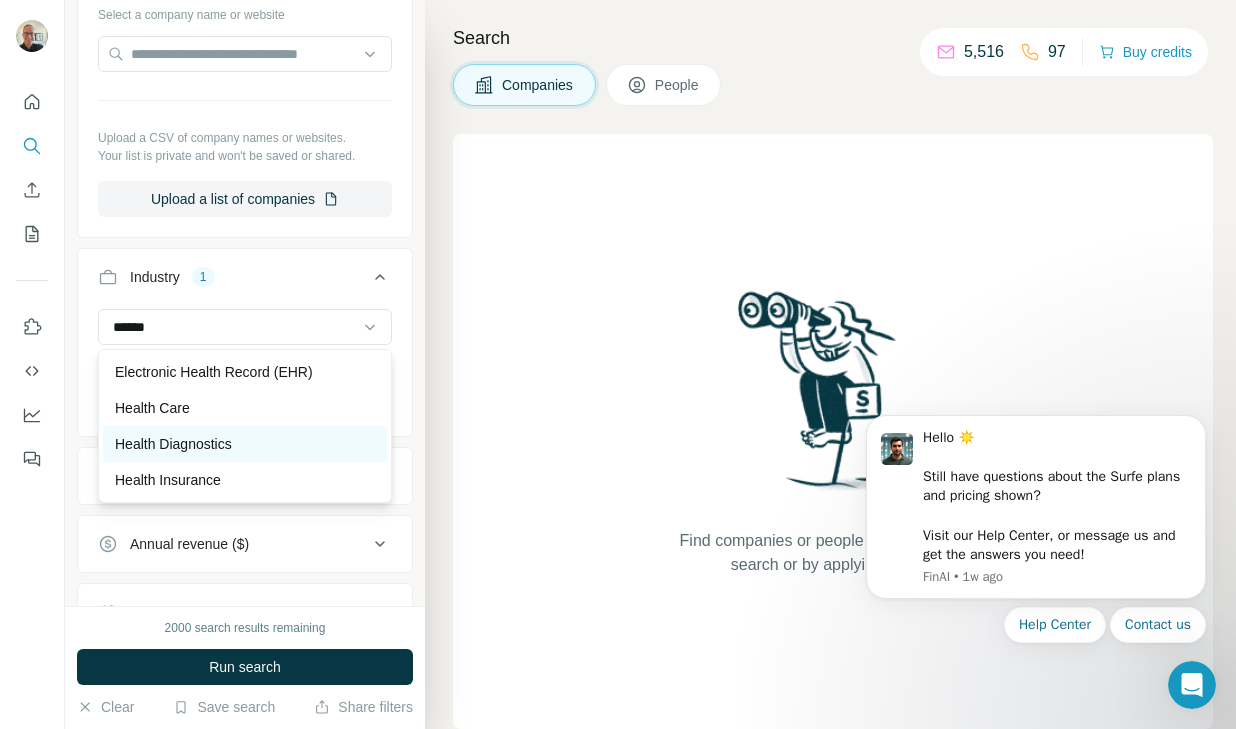 click on "Health Diagnostics" at bounding box center [173, 444] 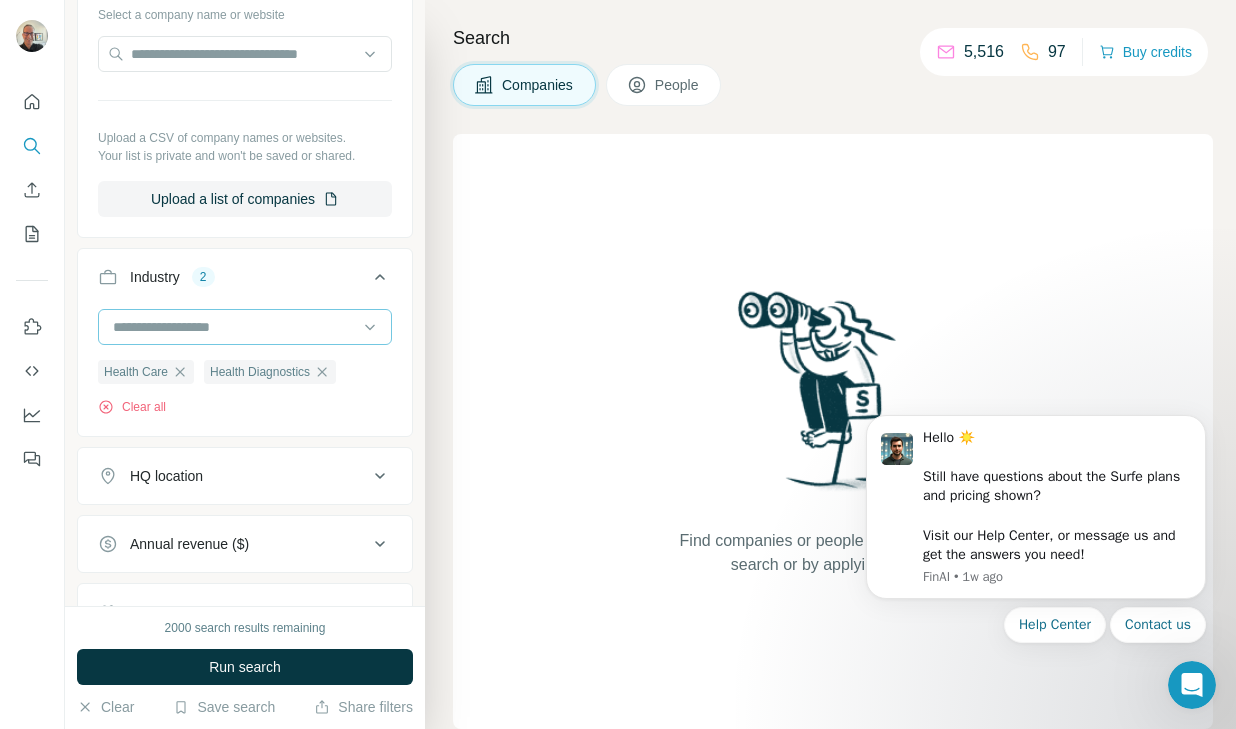 click at bounding box center (234, 327) 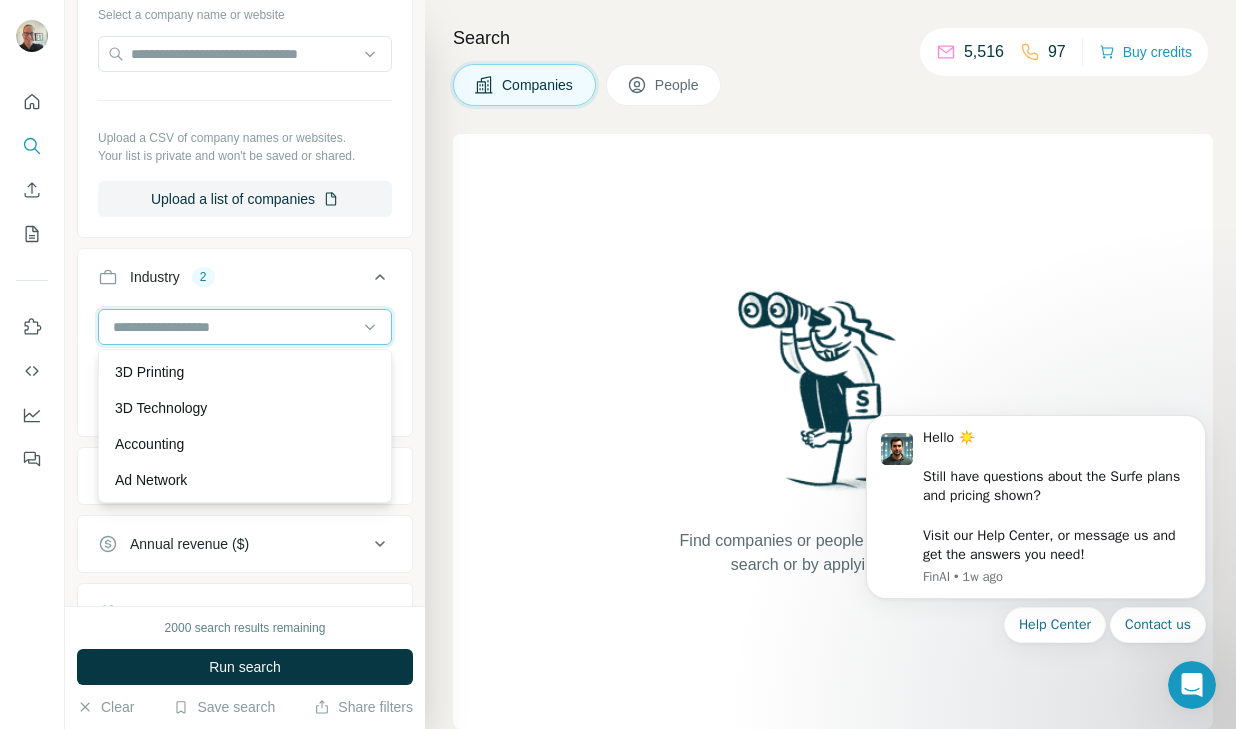 click at bounding box center (234, 327) 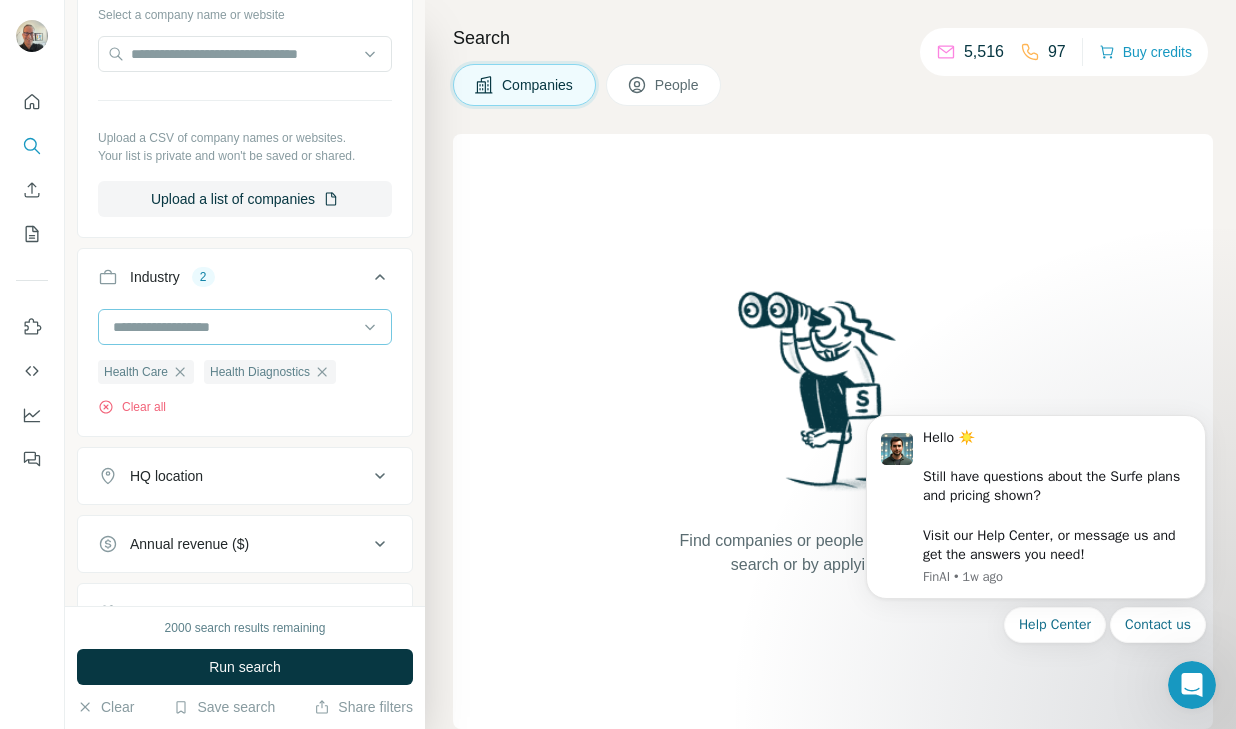 click at bounding box center (234, 327) 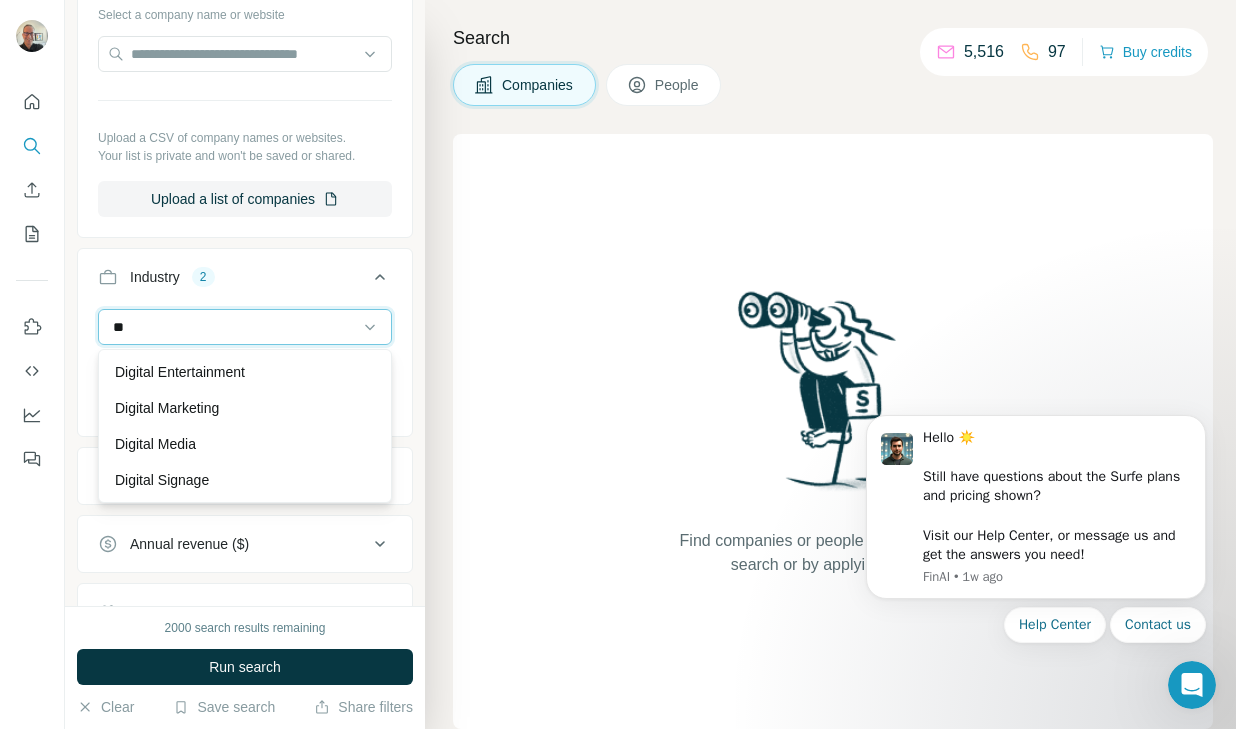 type on "*" 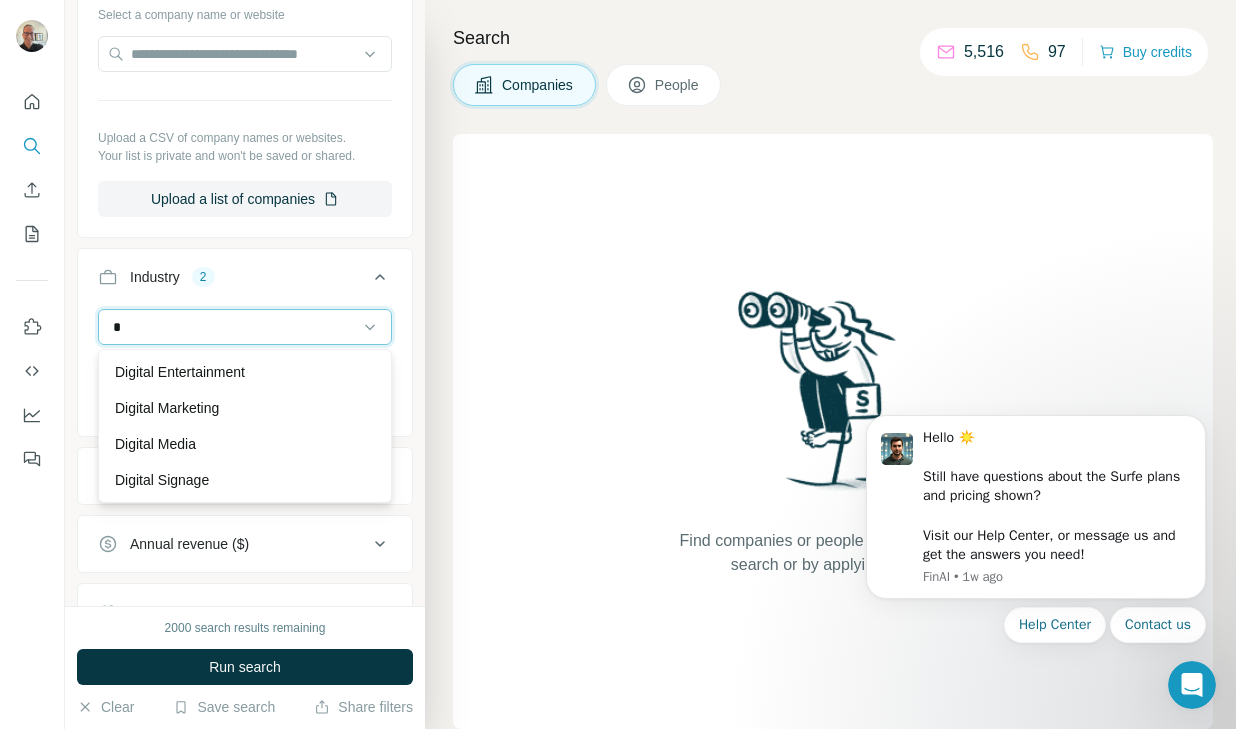 type 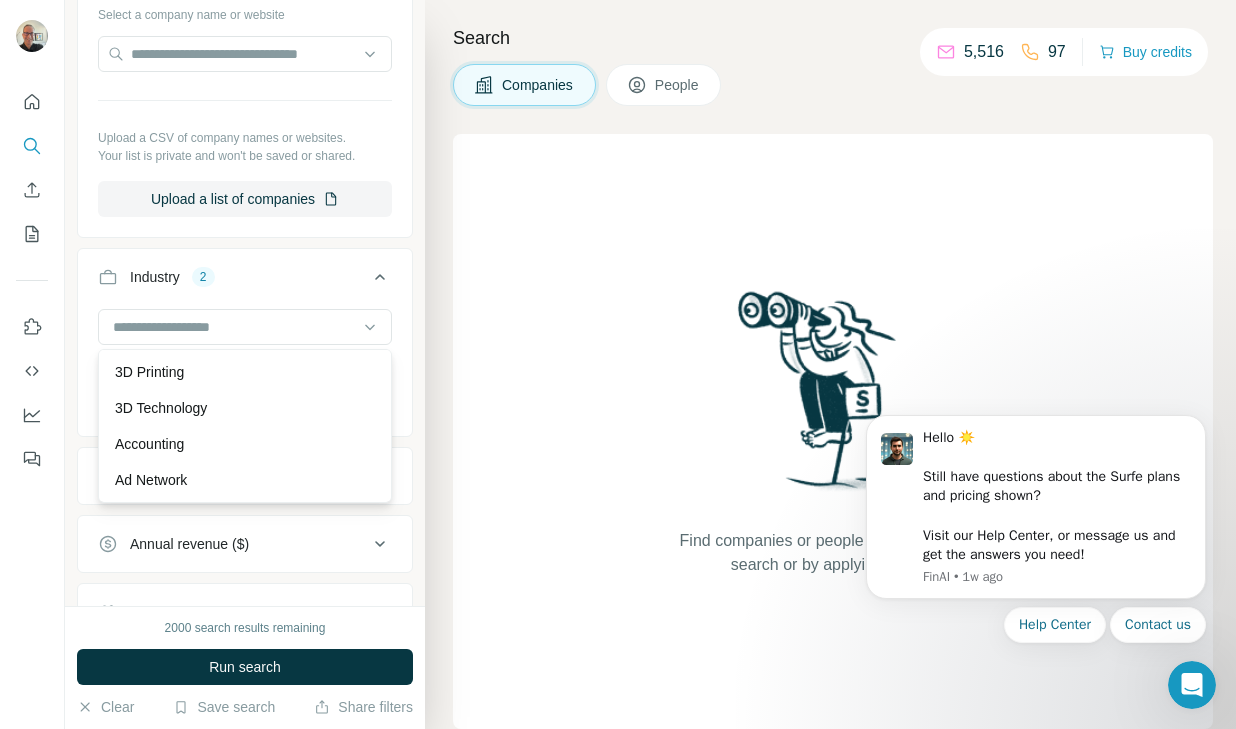 click on "Industry [NUMBER]" at bounding box center (245, 281) 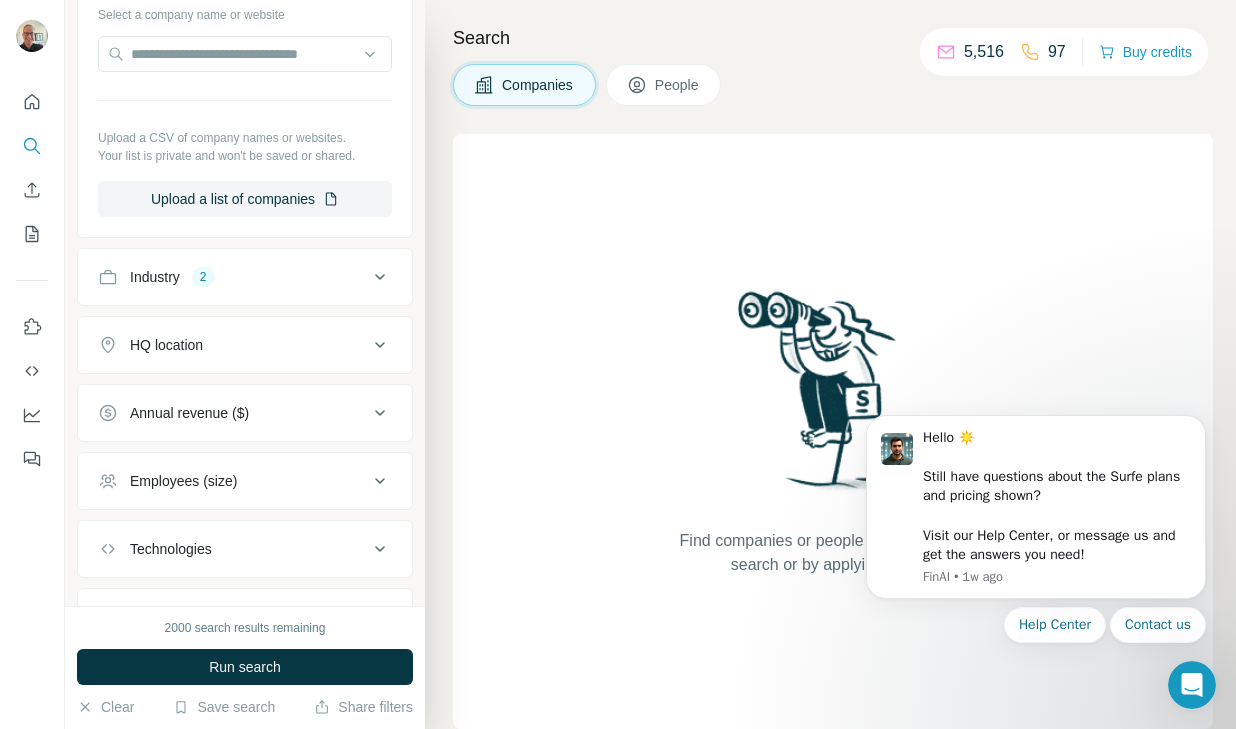 click on "Industry [NUMBER]" at bounding box center [245, 277] 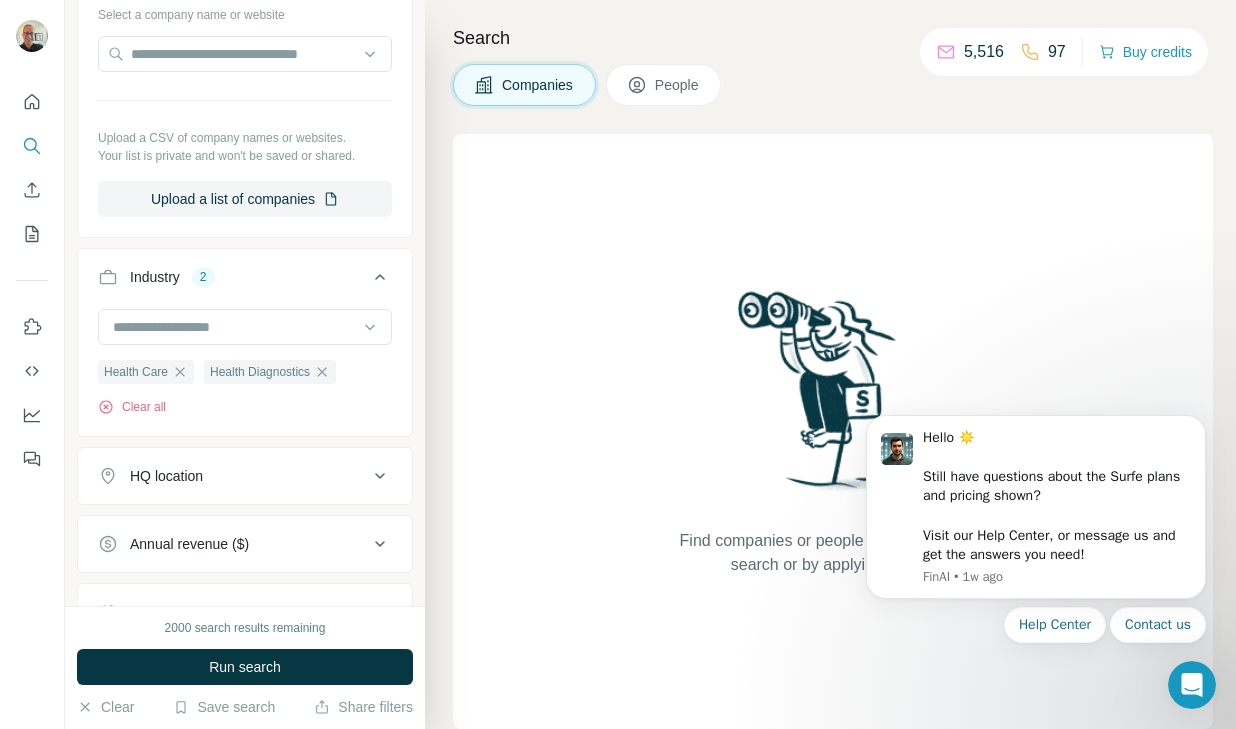 click on "Industry [NUMBER]" at bounding box center [245, 281] 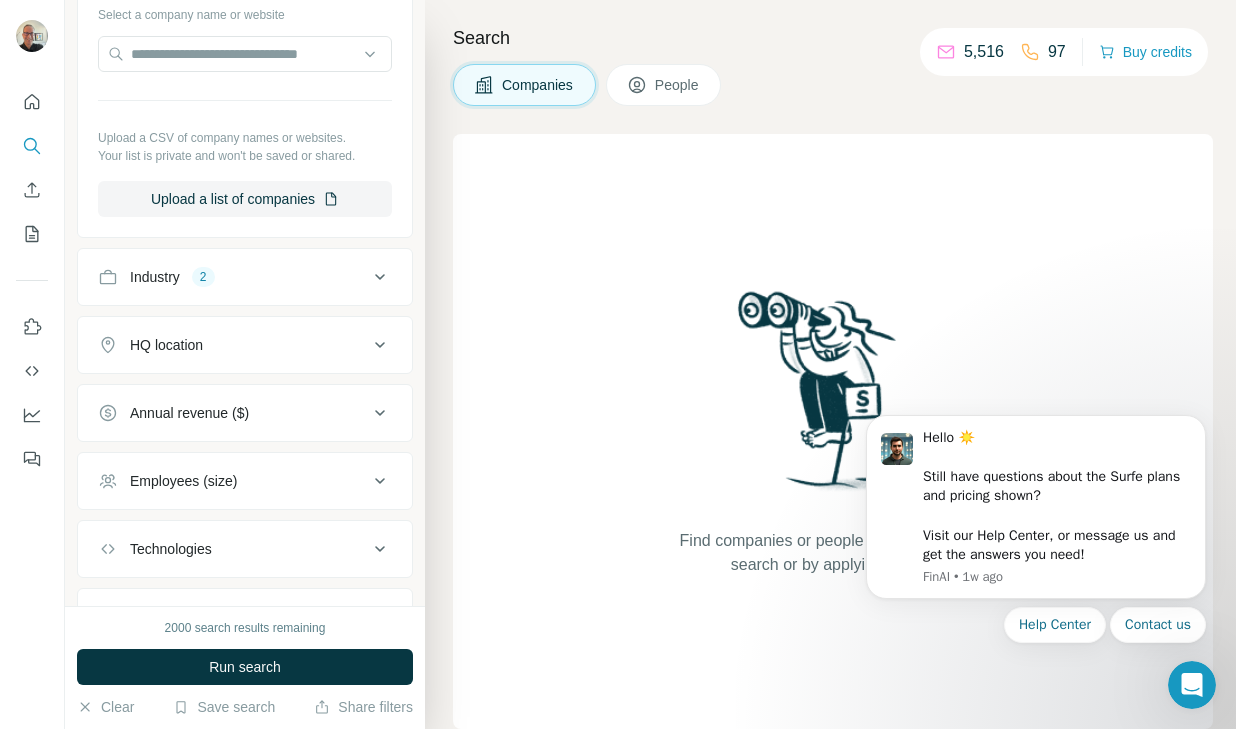 click on "HQ location" at bounding box center [233, 345] 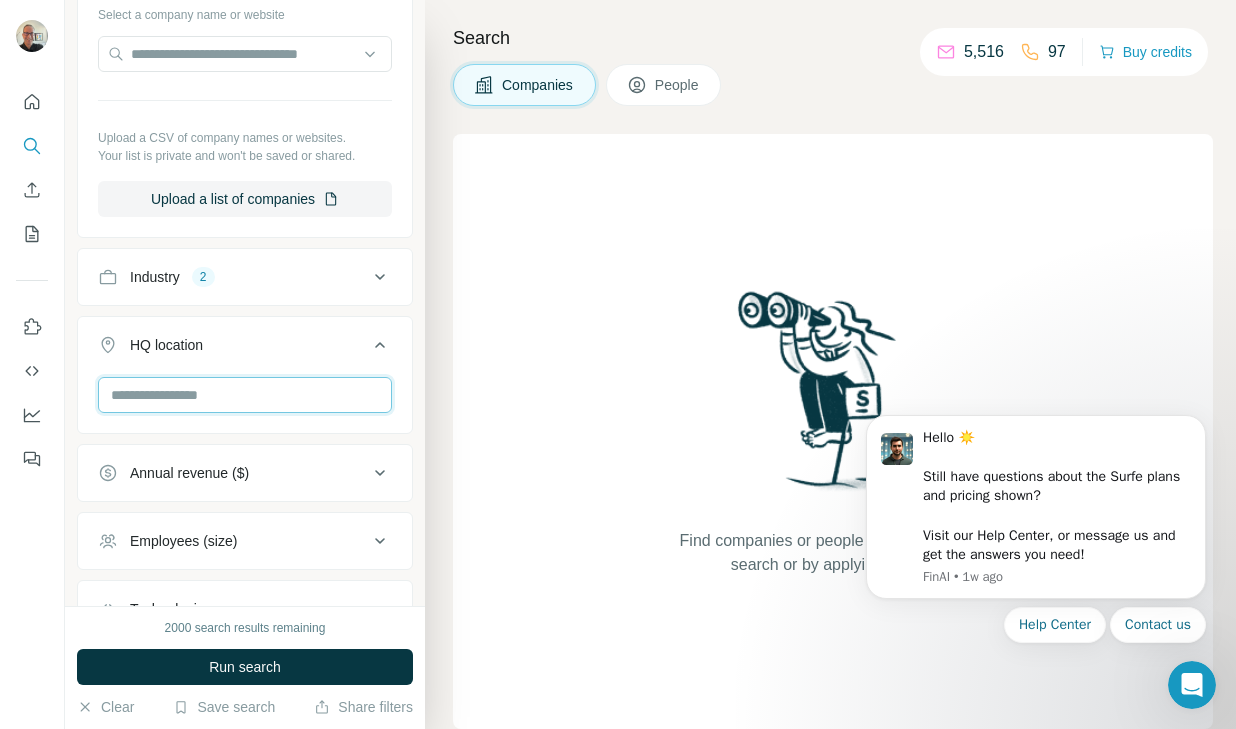 click at bounding box center [245, 395] 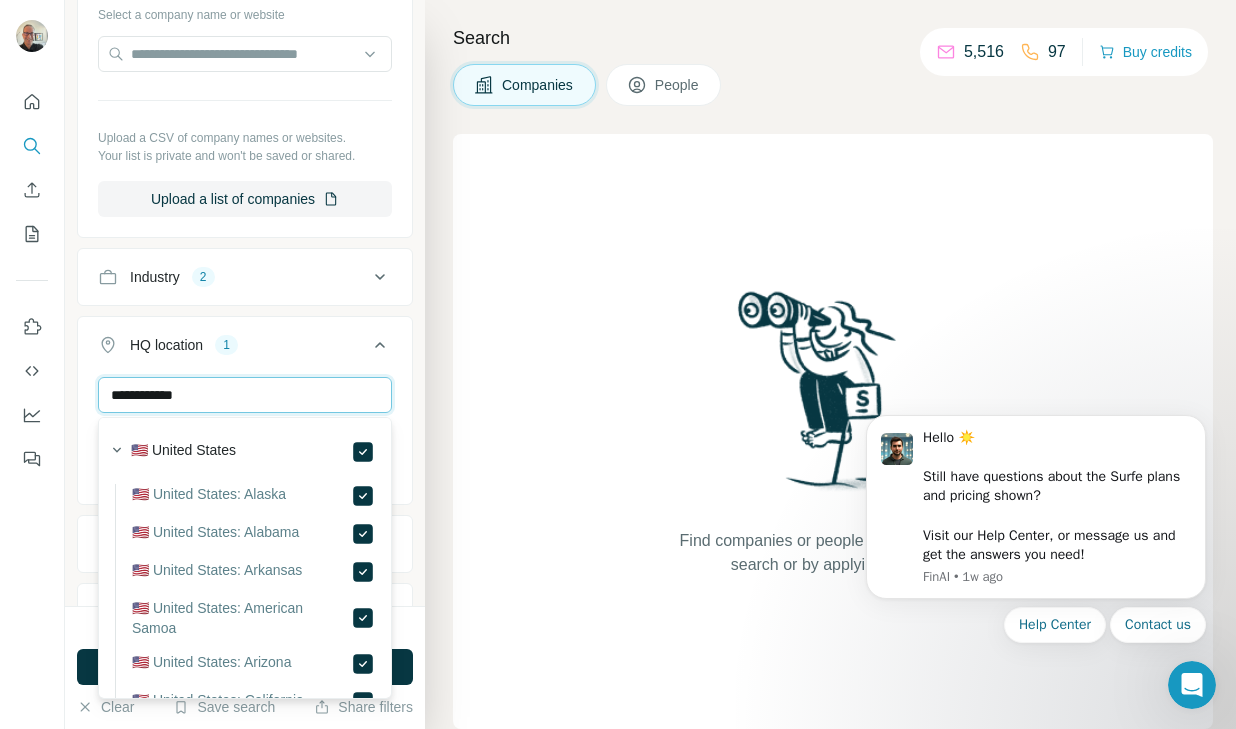 click on "**********" at bounding box center [245, 395] 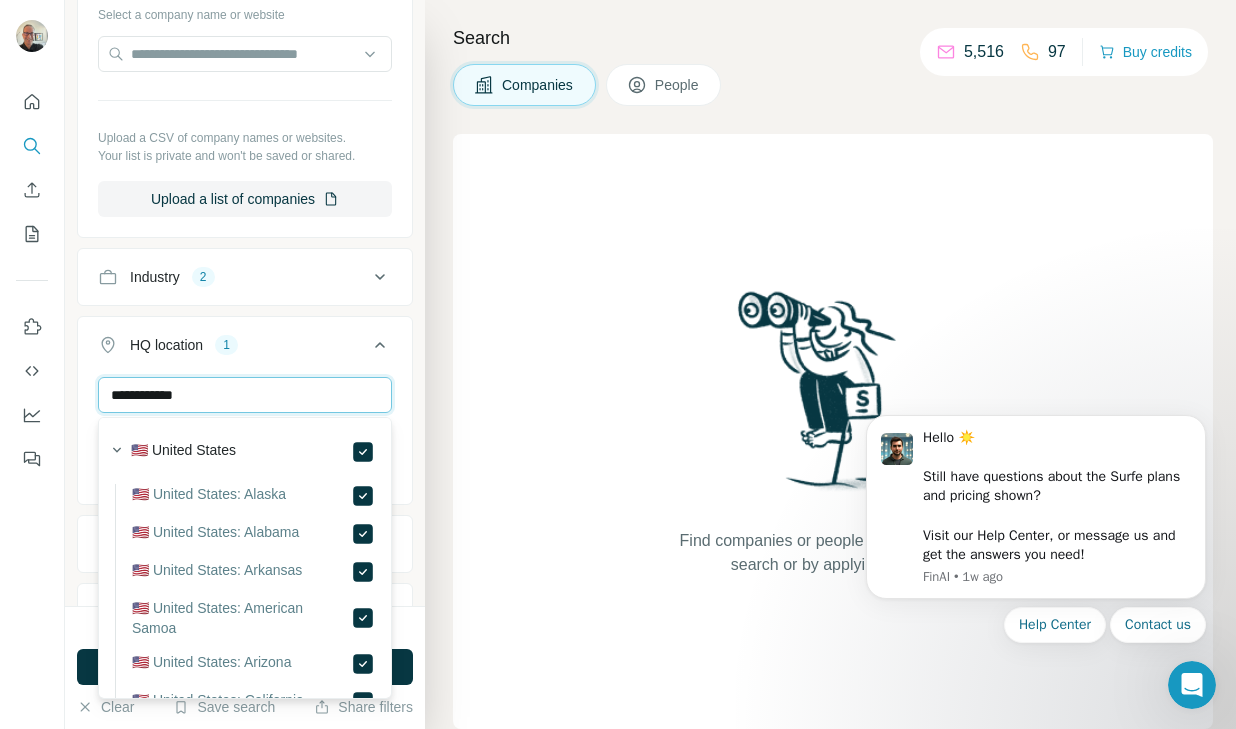 click on "**********" at bounding box center [245, 395] 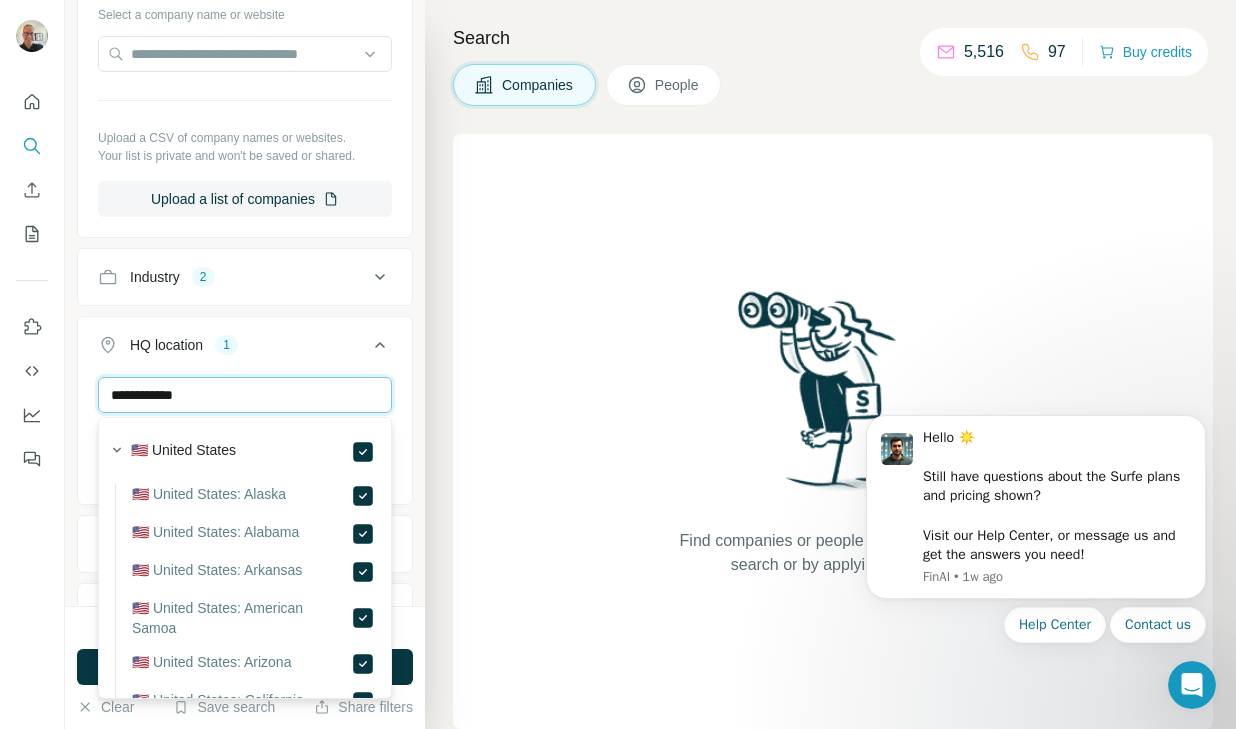 click on "**********" at bounding box center (245, 395) 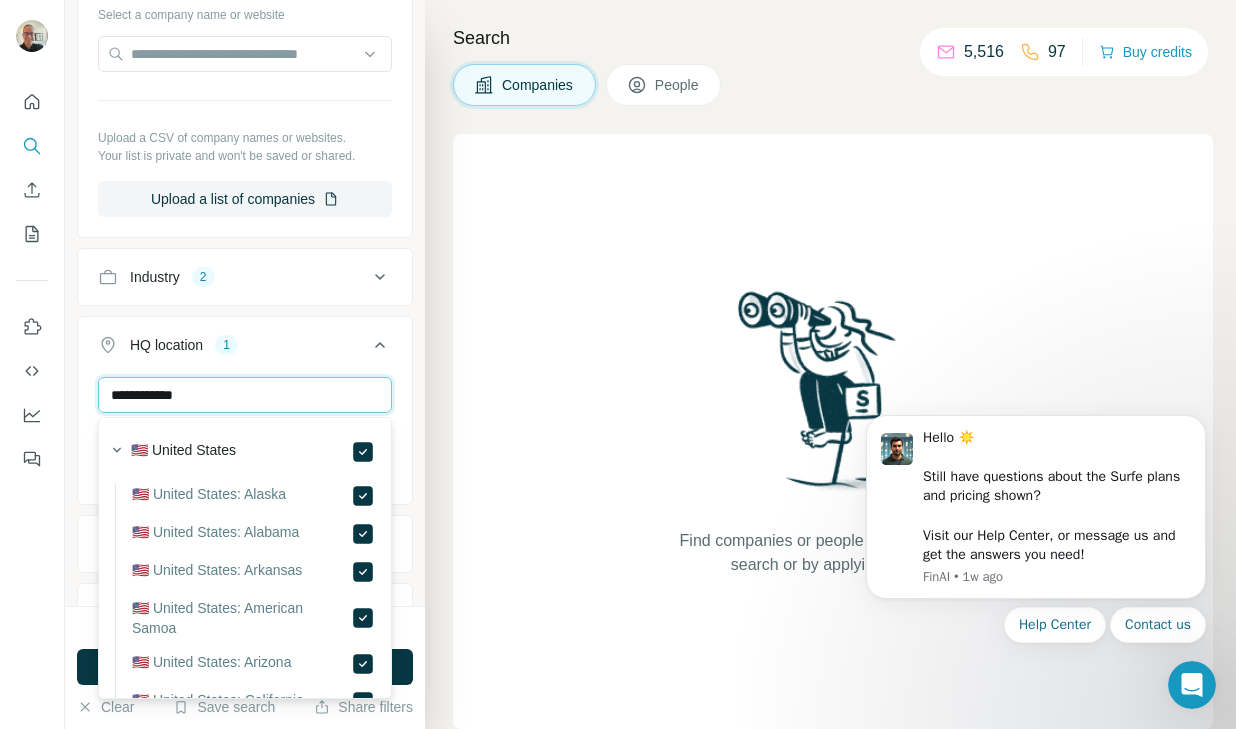 click on "**********" at bounding box center (245, 395) 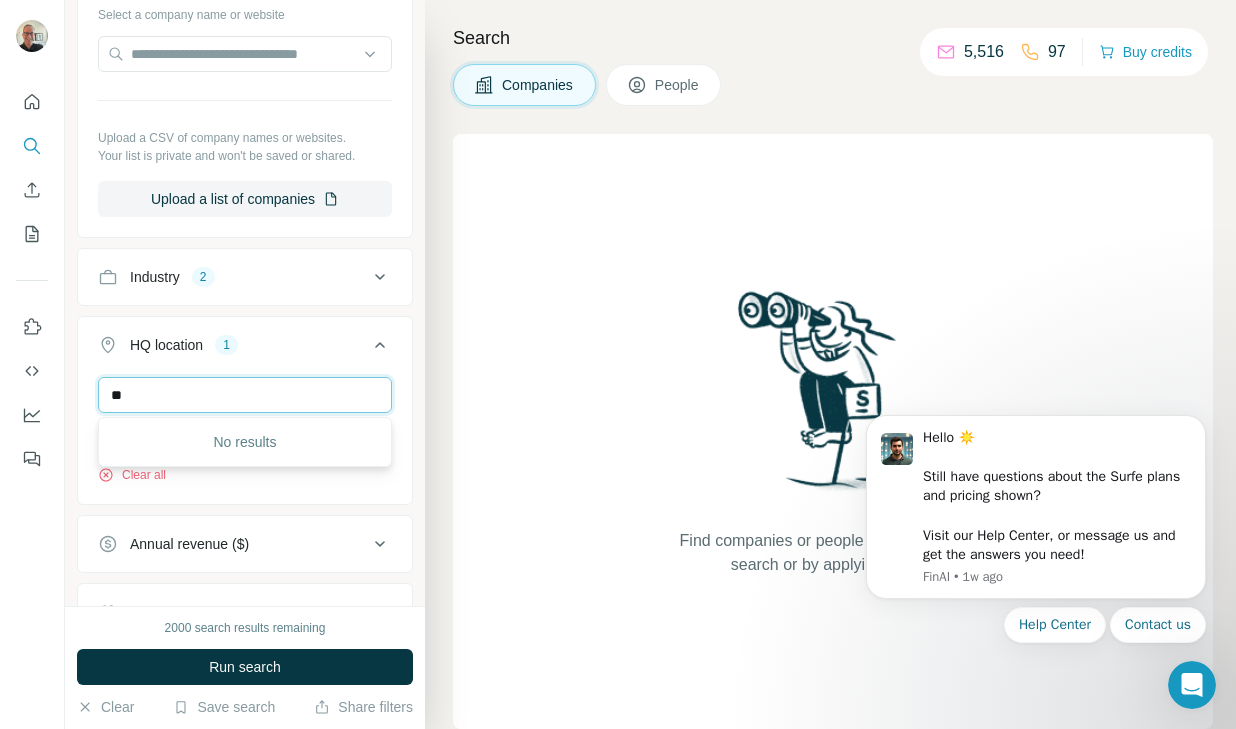 type on "*" 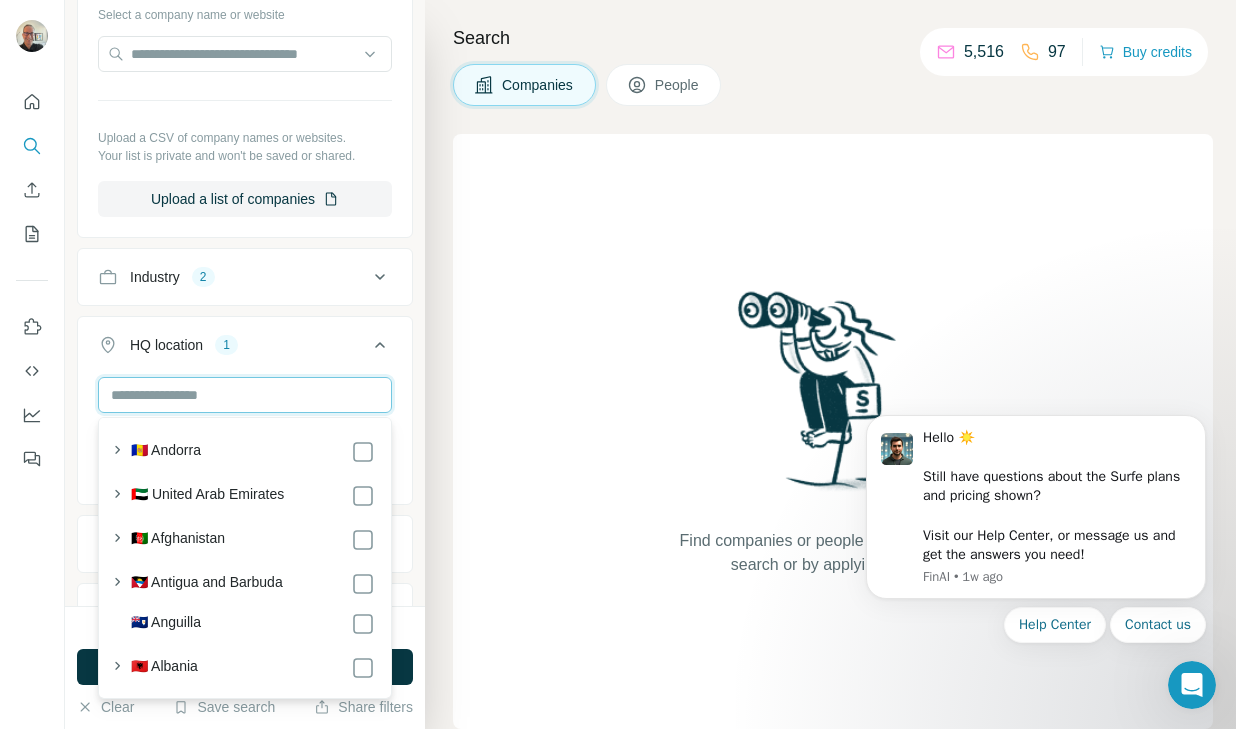 type 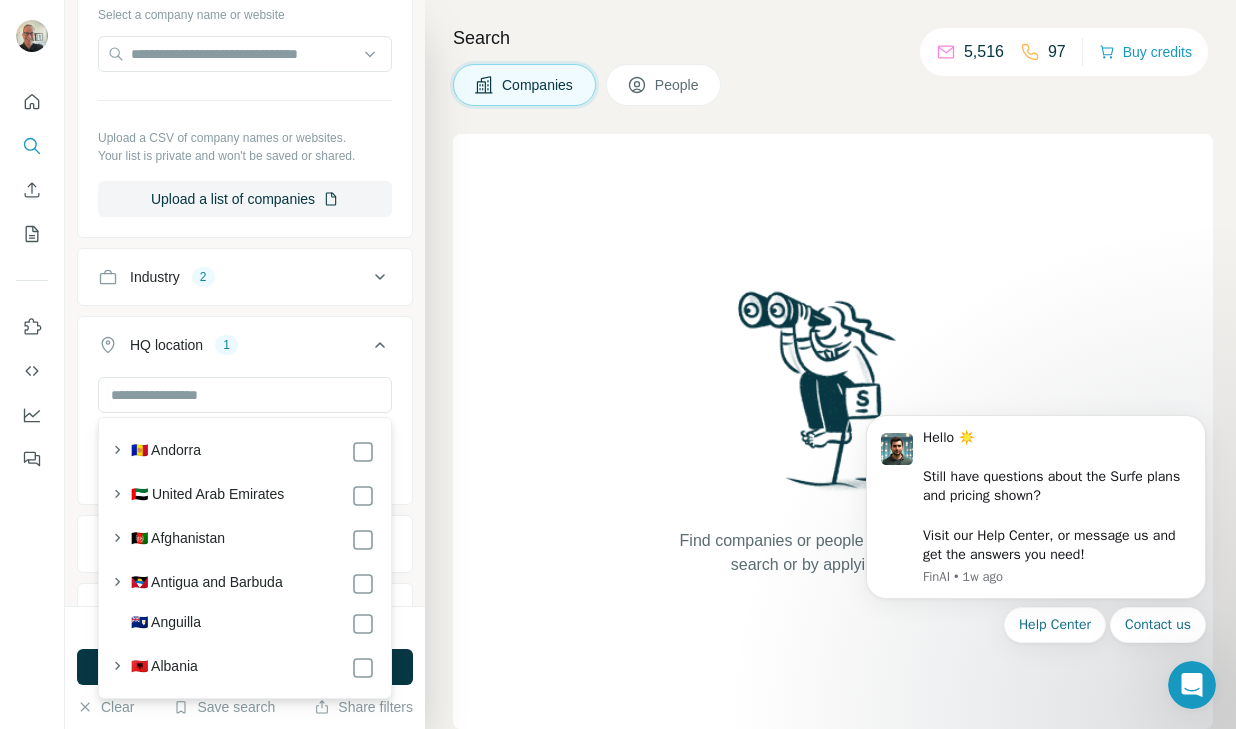 click on "HQ location 1" at bounding box center (245, 349) 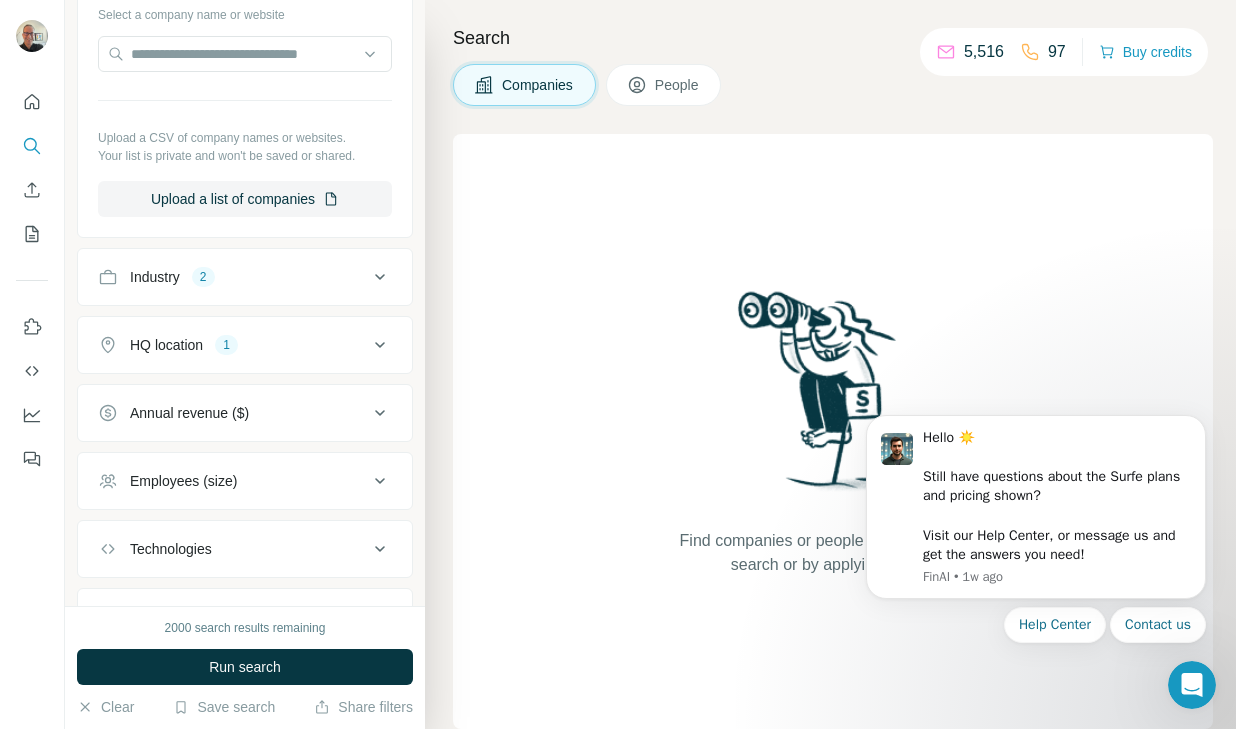 click on "Employees (size)" at bounding box center [233, 481] 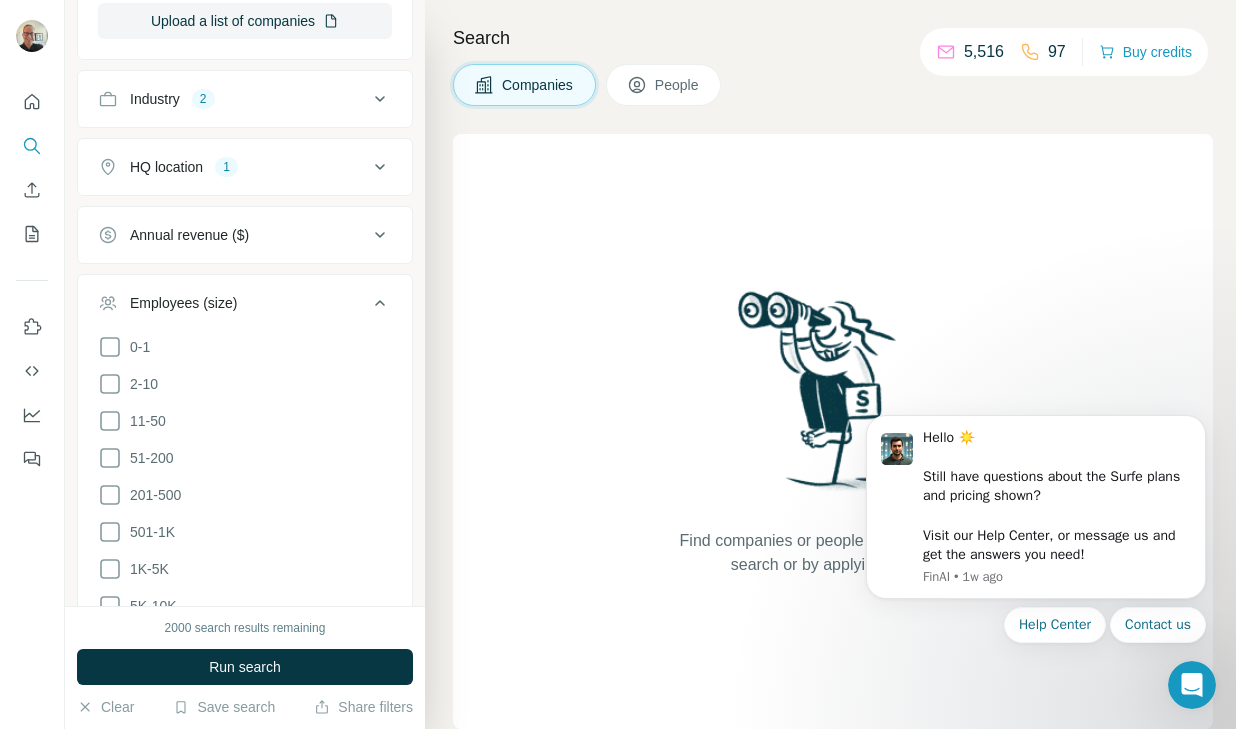 scroll, scrollTop: 673, scrollLeft: 0, axis: vertical 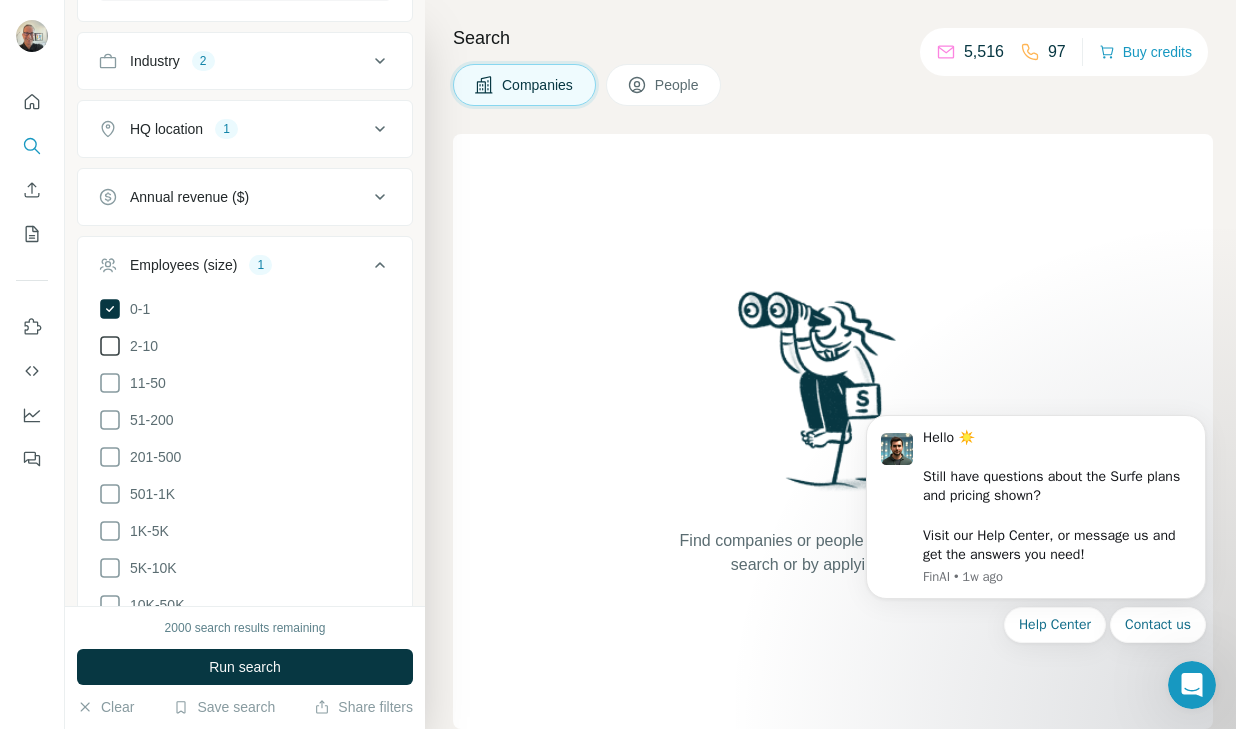 click 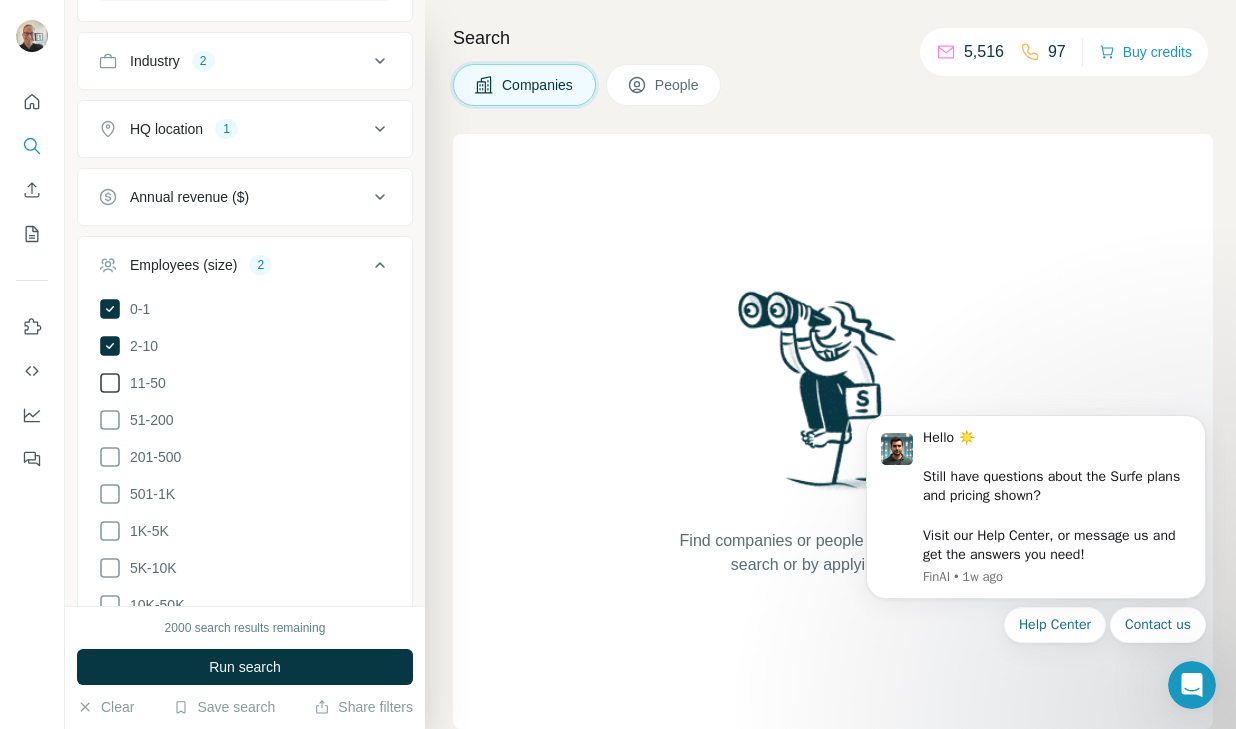 click 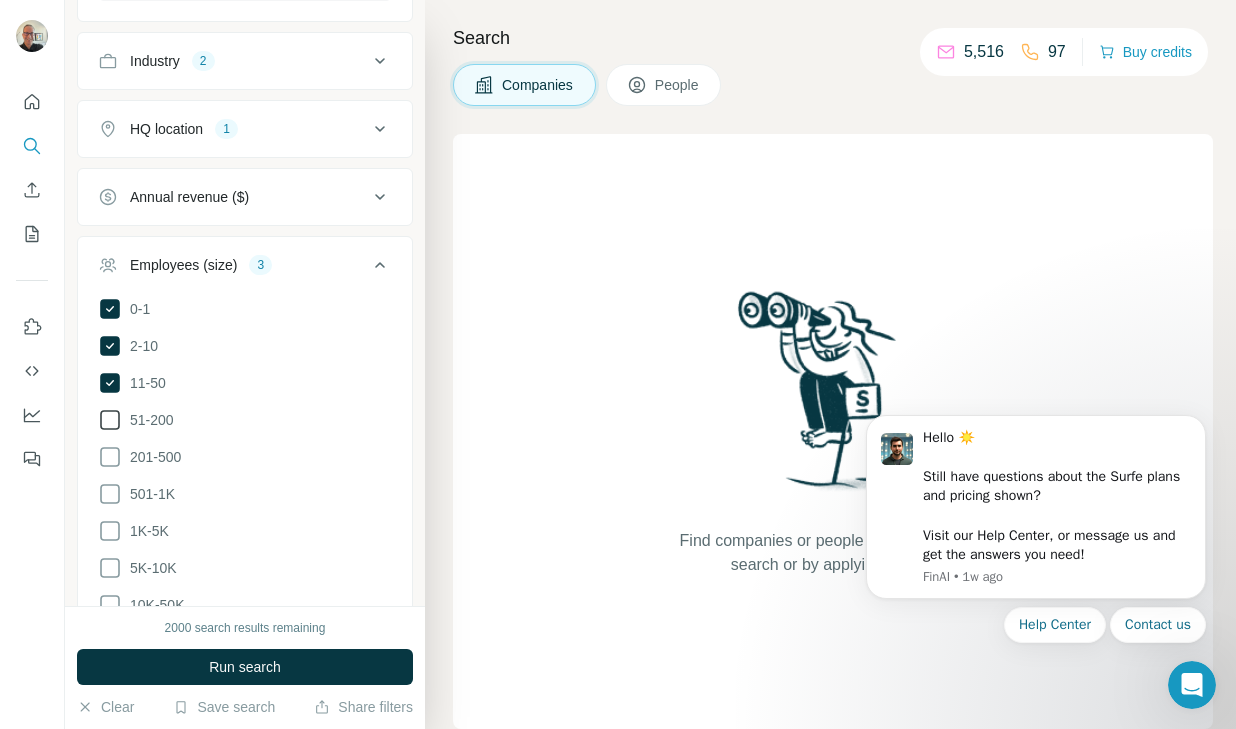 click 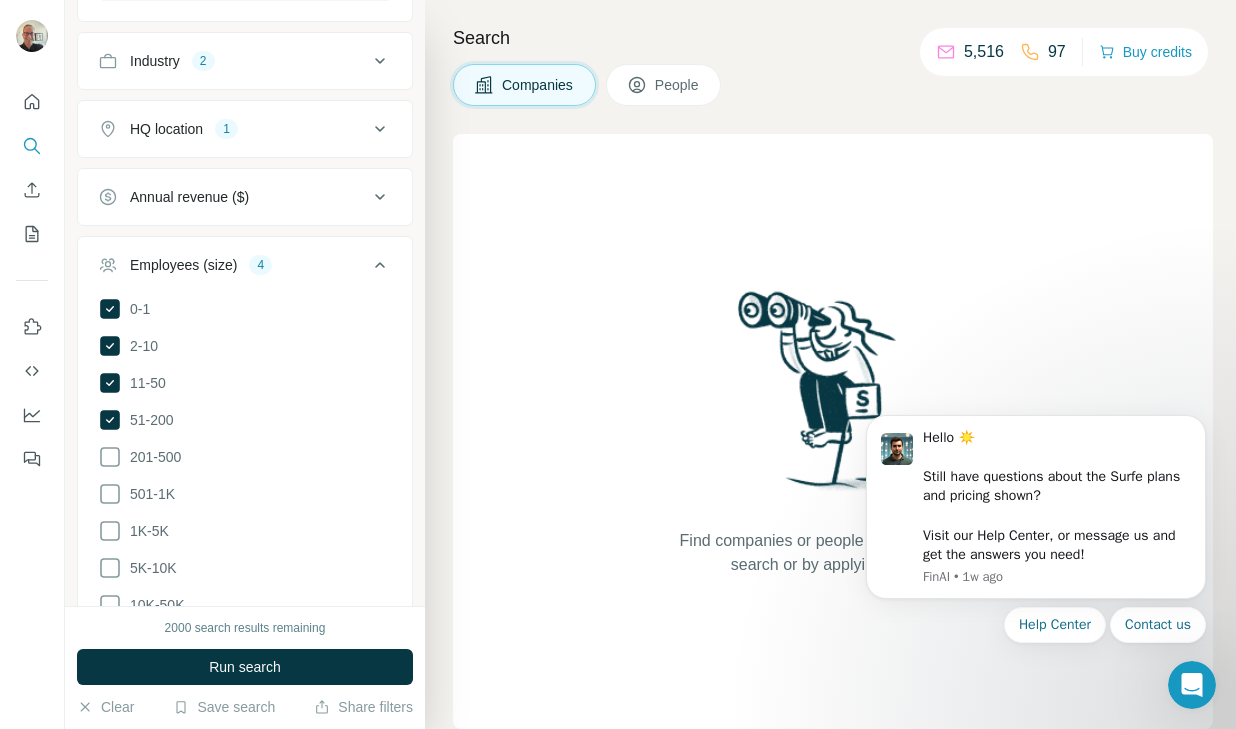 click 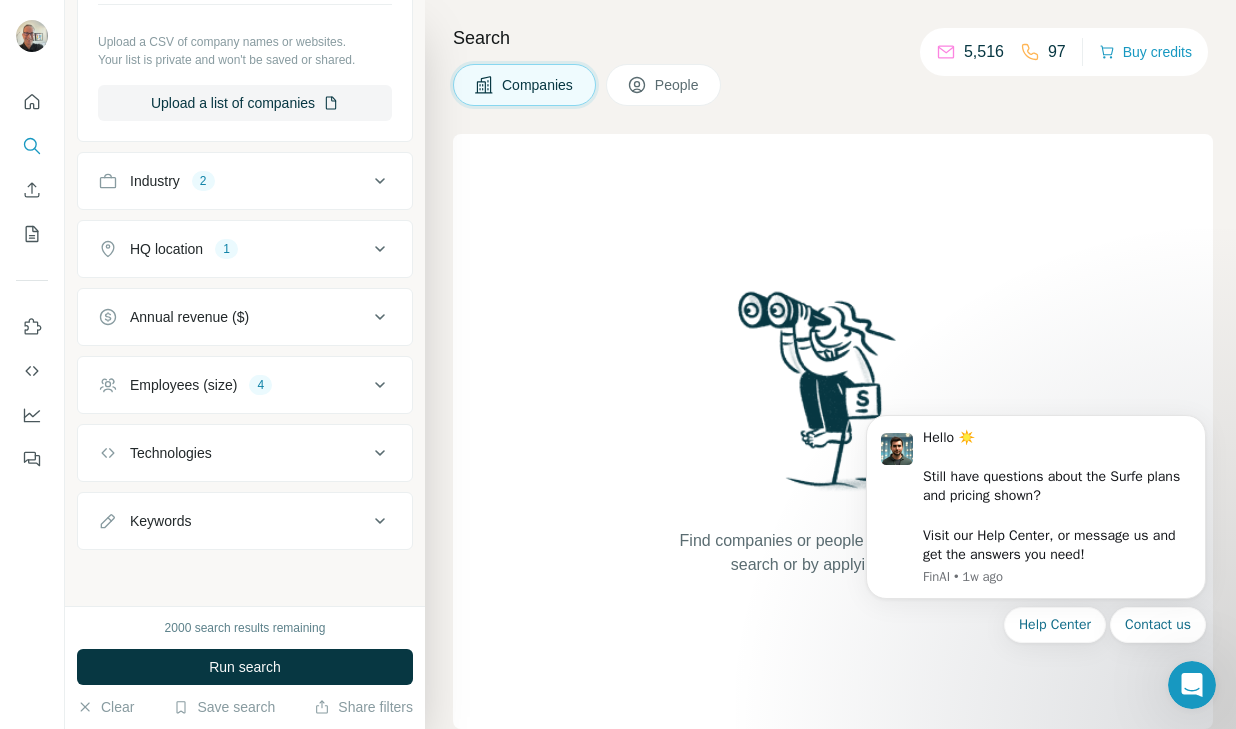 click on "Technologies" at bounding box center (233, 453) 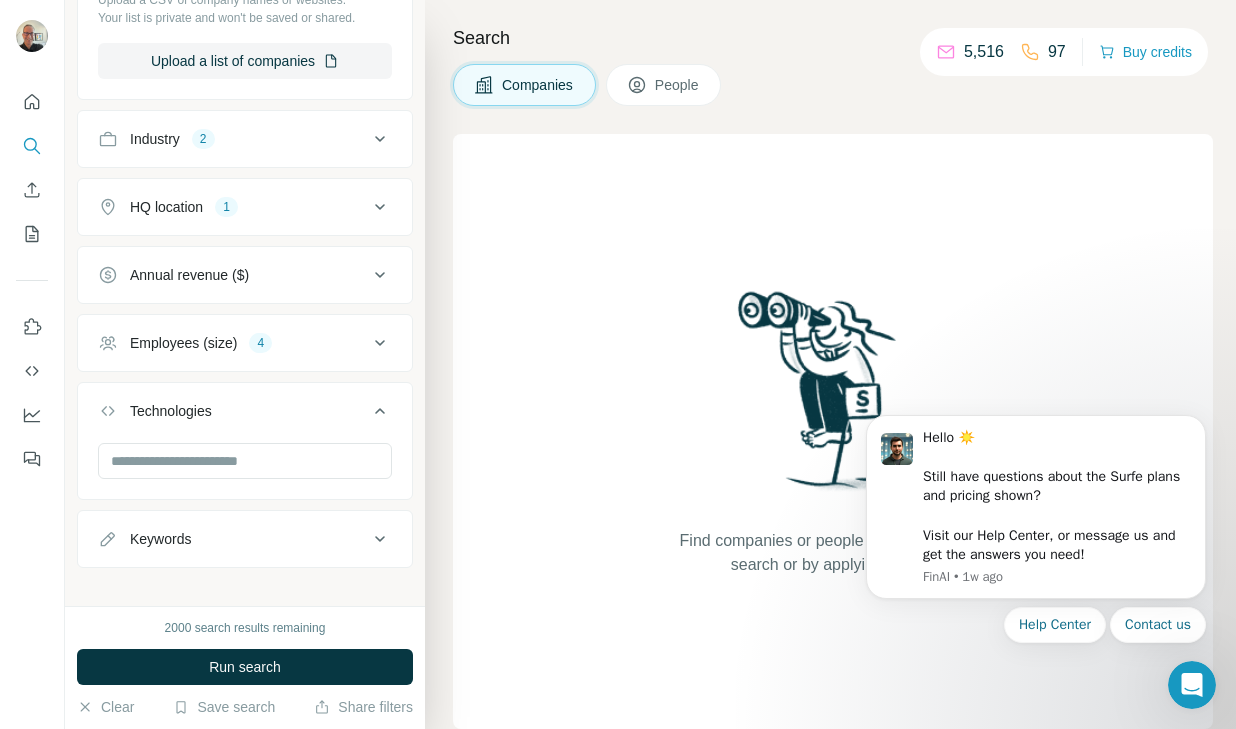 scroll, scrollTop: 613, scrollLeft: 0, axis: vertical 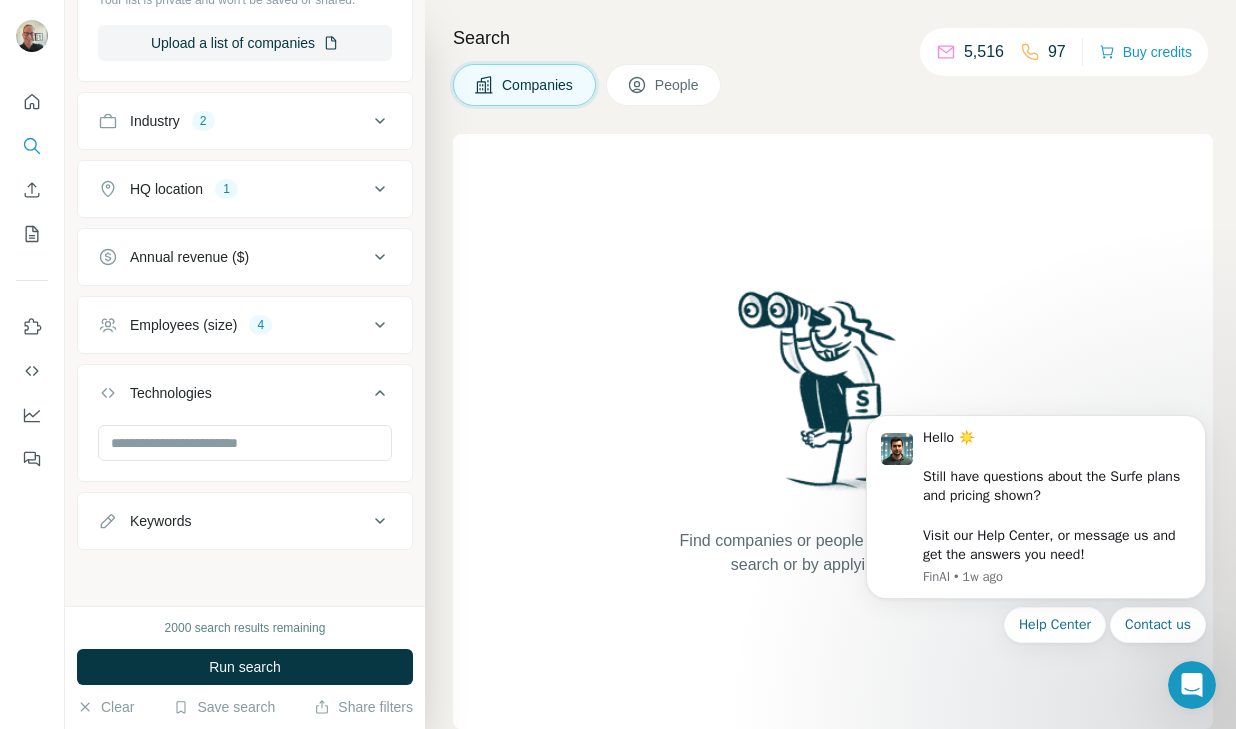 click 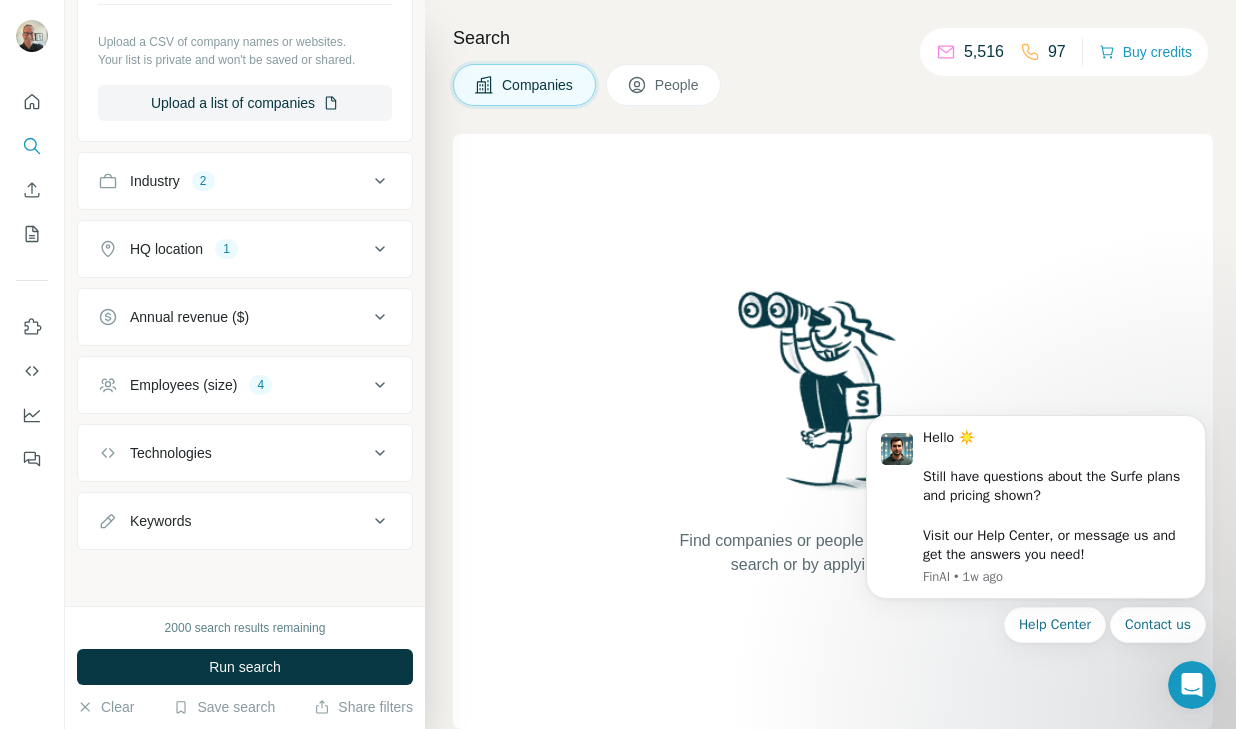 click on "Keywords" at bounding box center [233, 521] 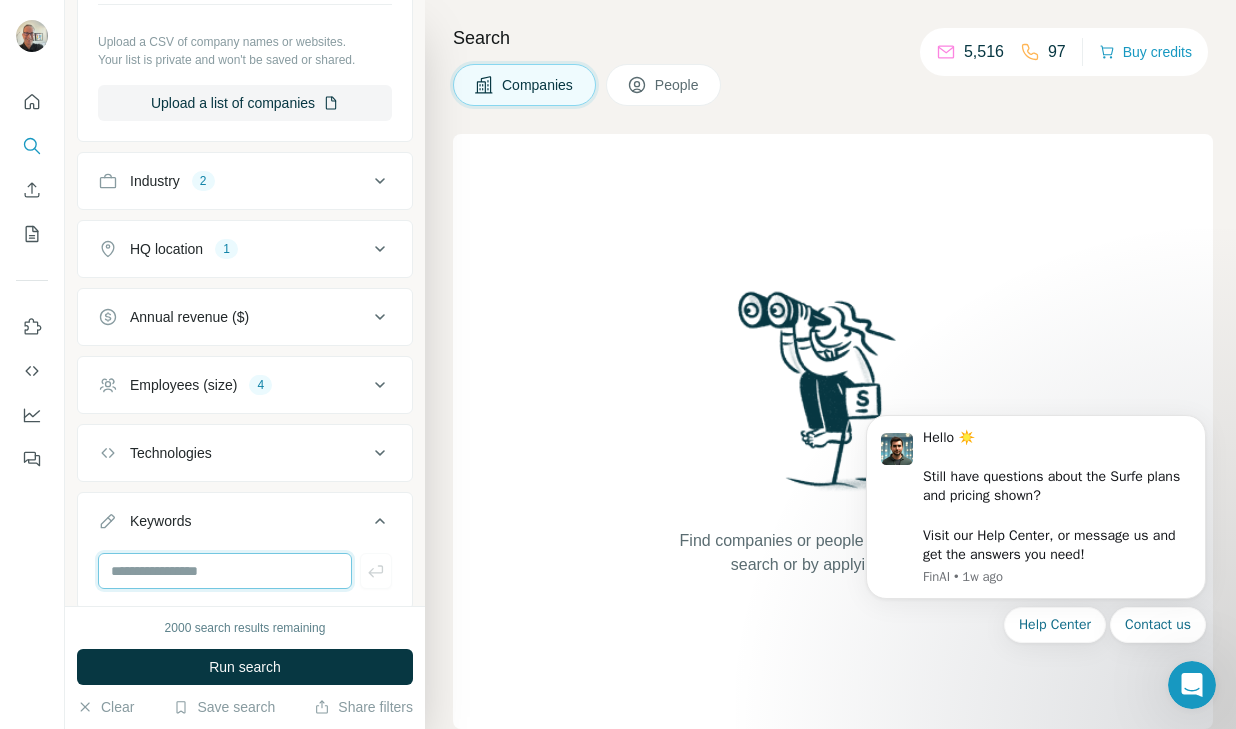 click at bounding box center (225, 571) 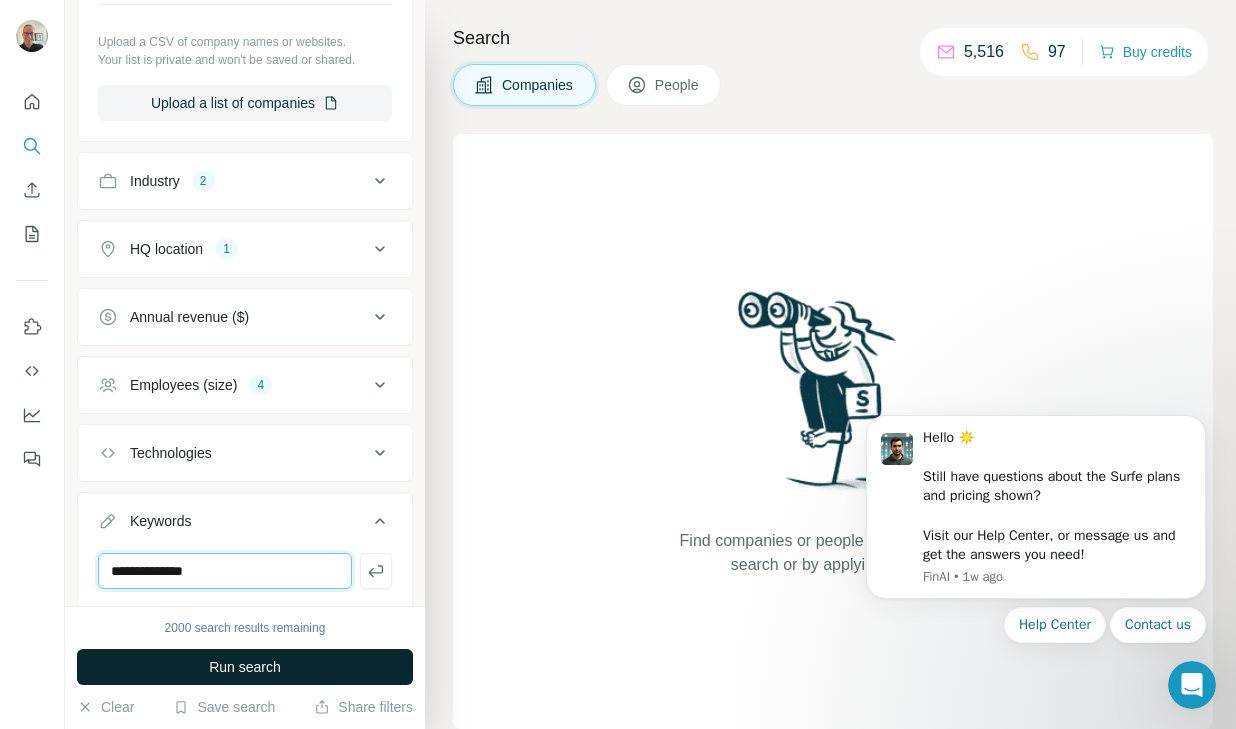type on "**********" 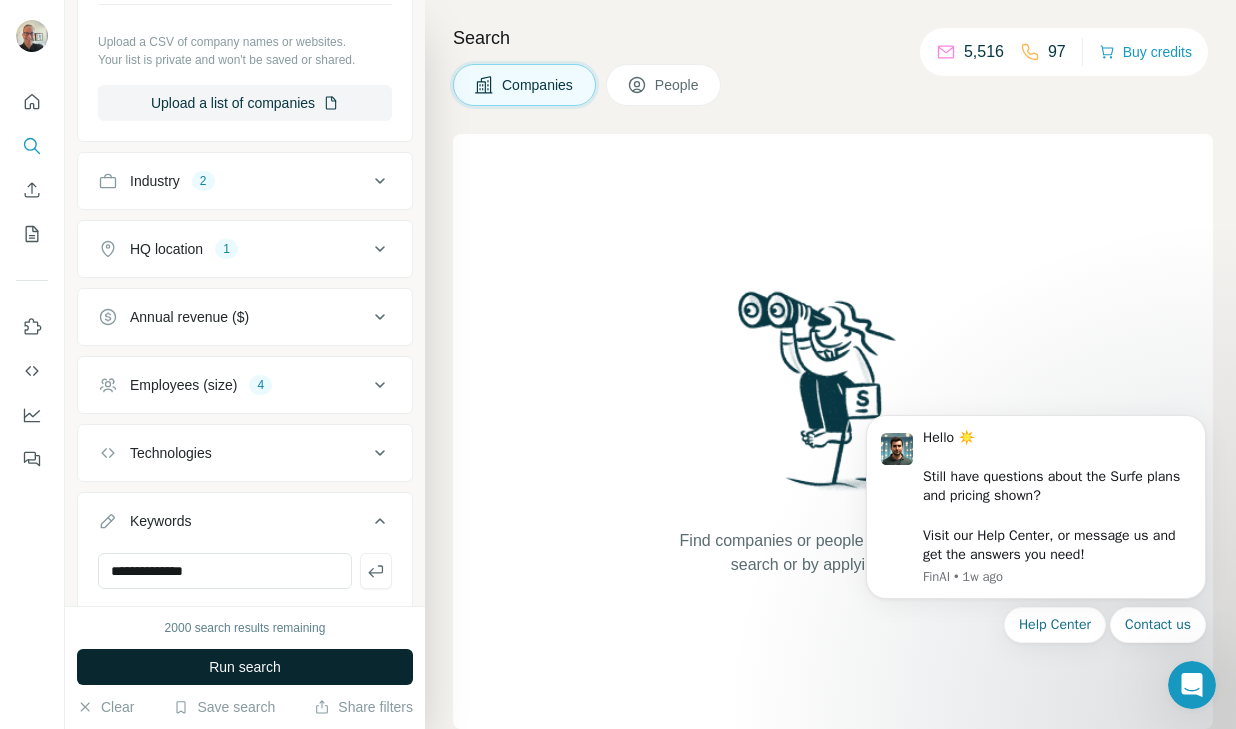 click on "Run search" at bounding box center (245, 667) 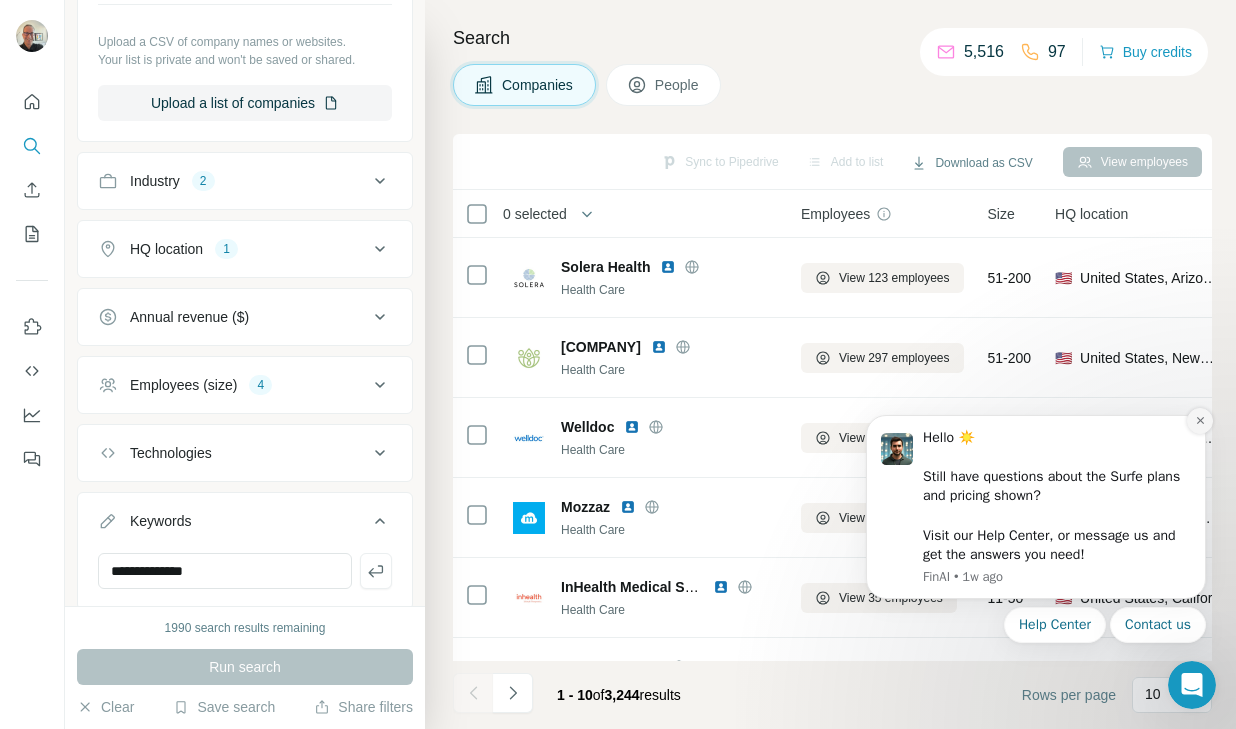 click at bounding box center (1200, 421) 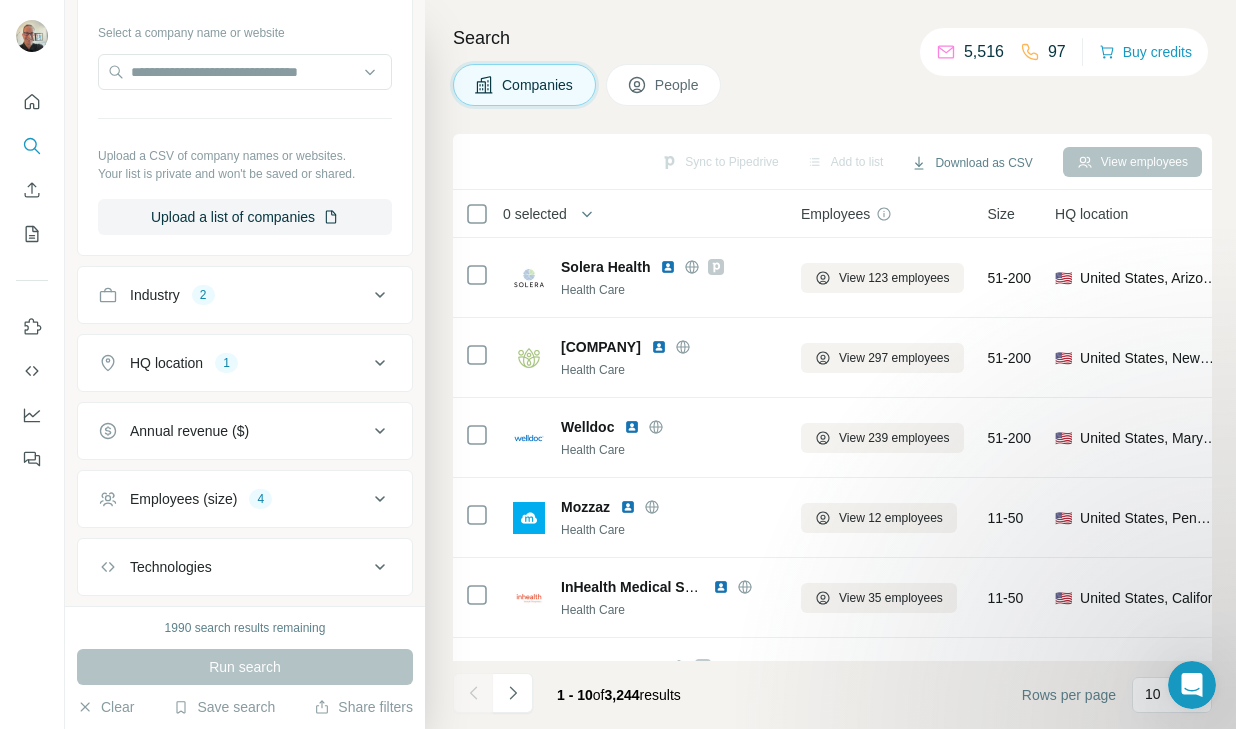 scroll, scrollTop: 413, scrollLeft: 0, axis: vertical 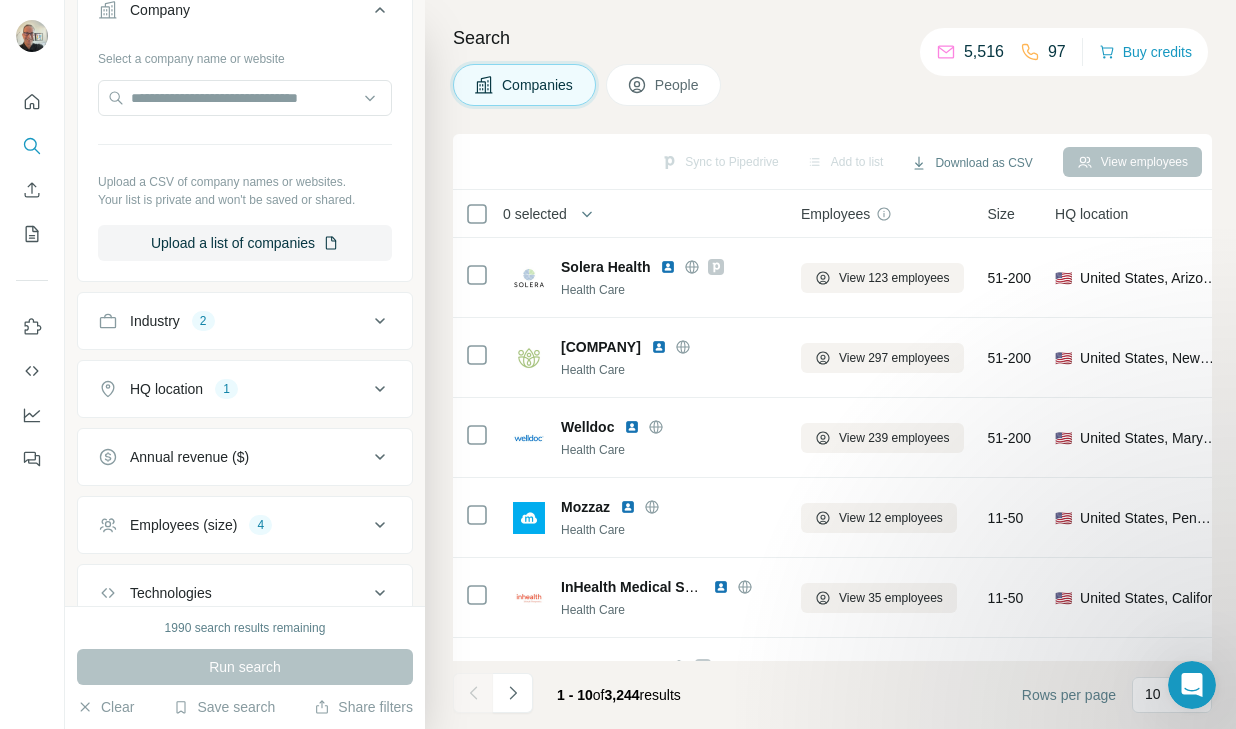 click on "Annual revenue ($)" at bounding box center [233, 457] 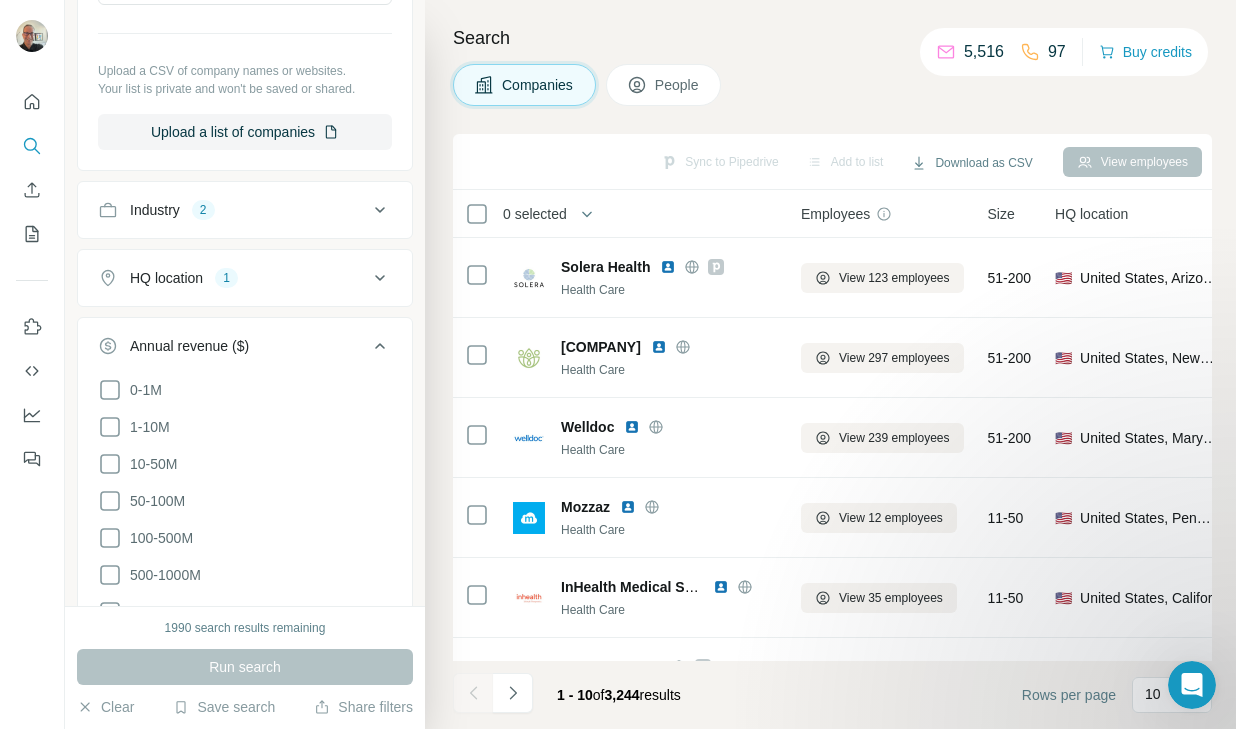 scroll, scrollTop: 534, scrollLeft: 0, axis: vertical 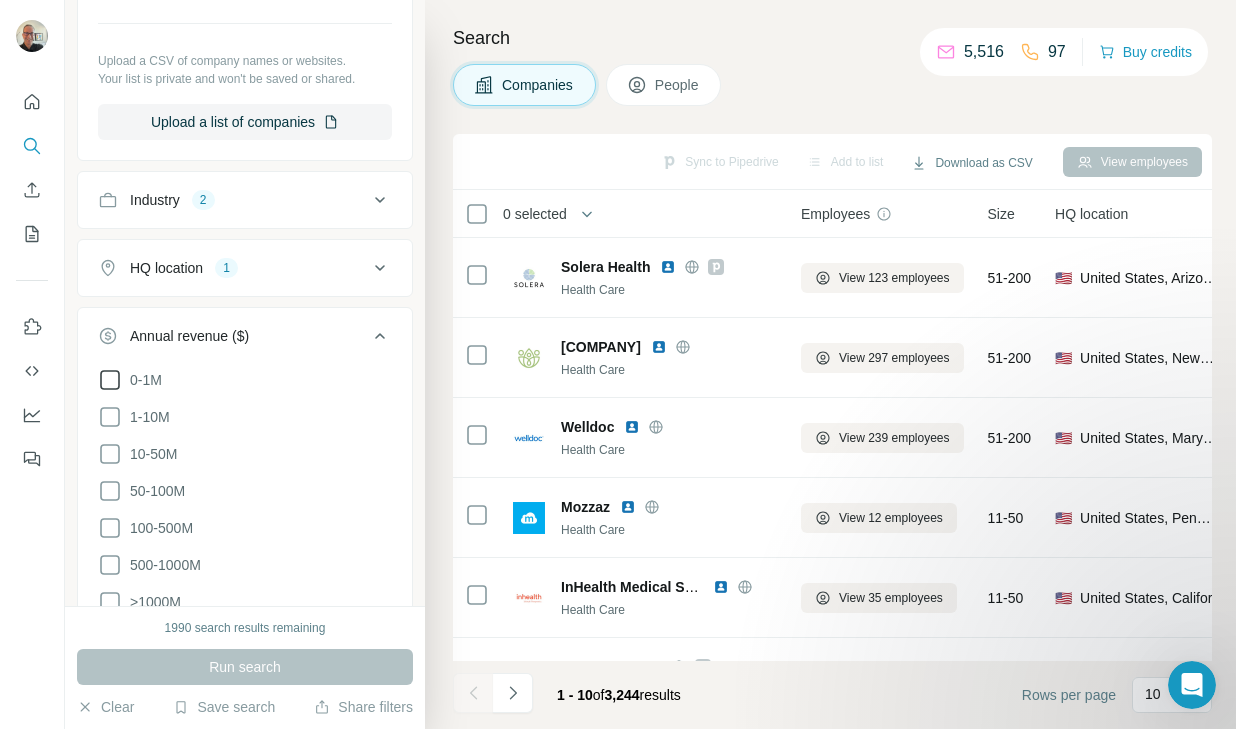 click 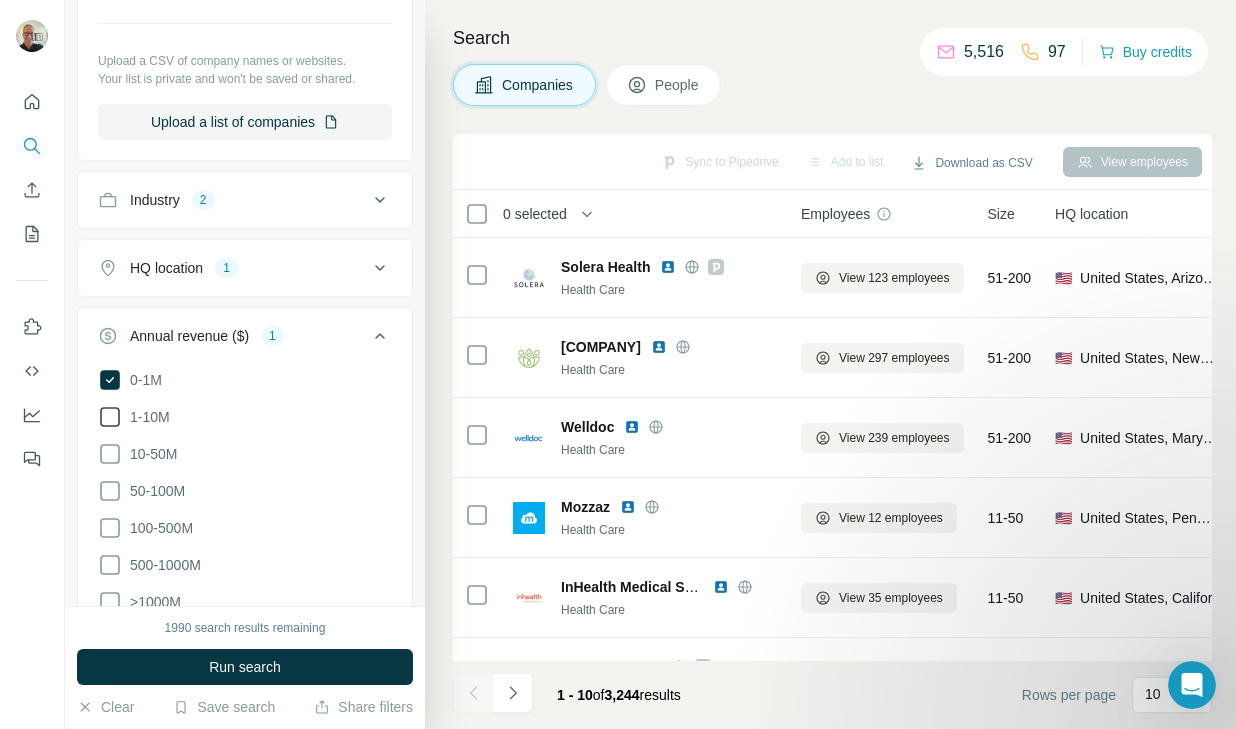 click 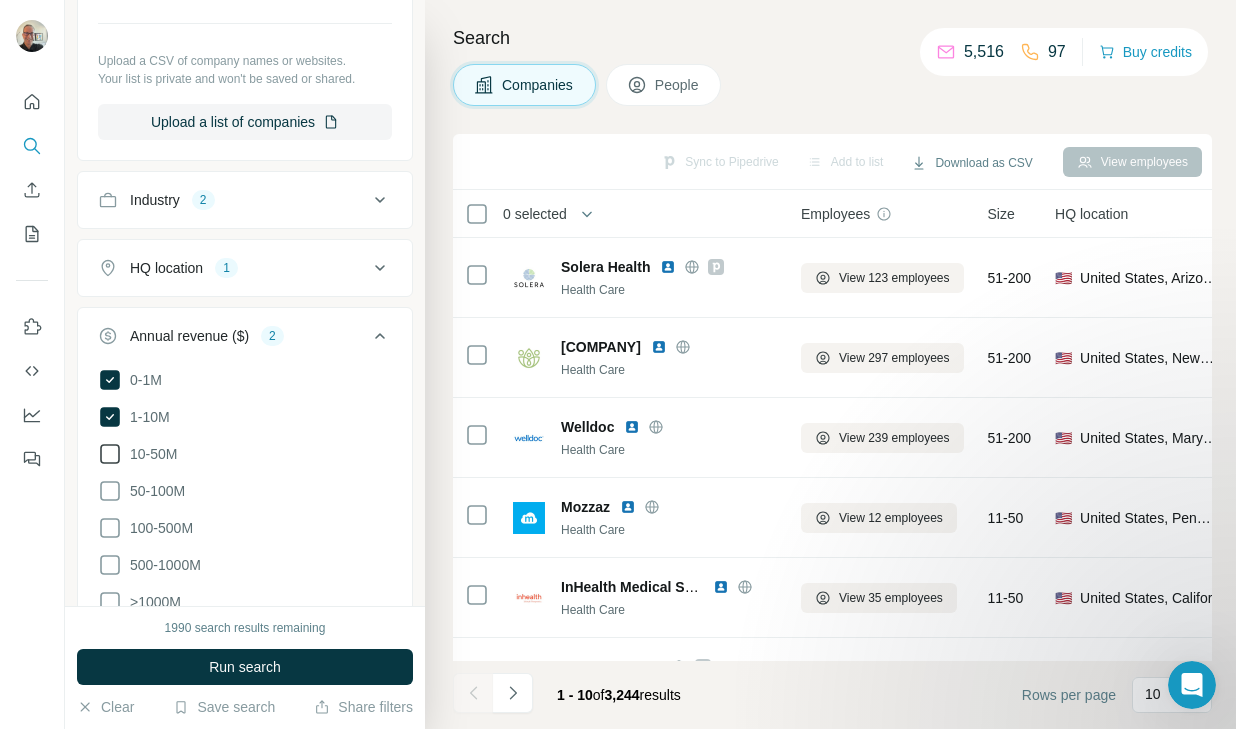 click 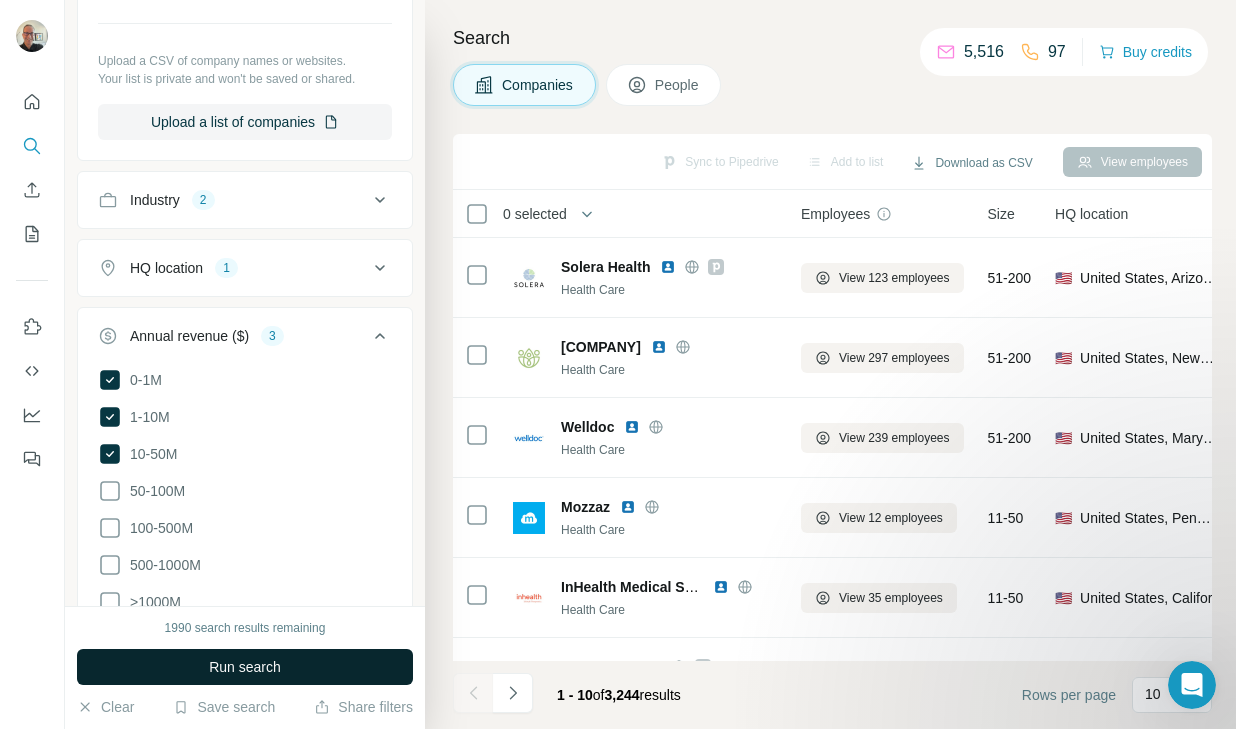 click on "Run search" at bounding box center (245, 667) 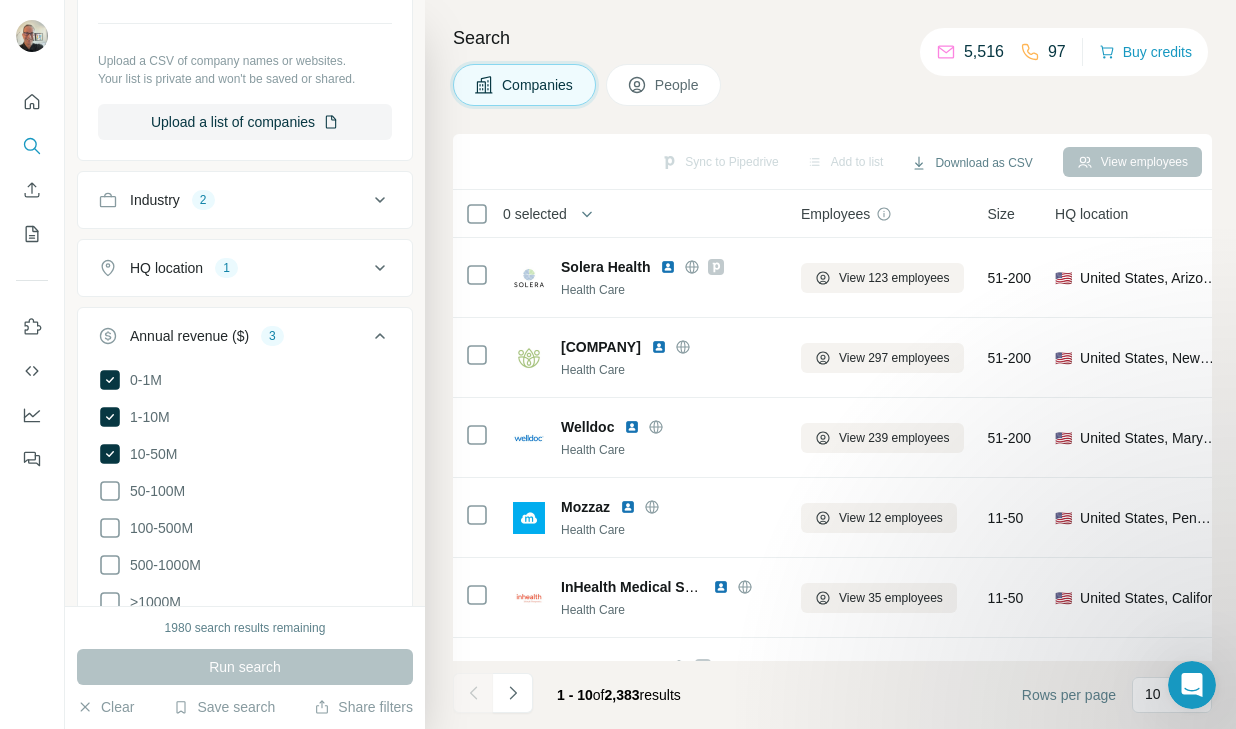 click 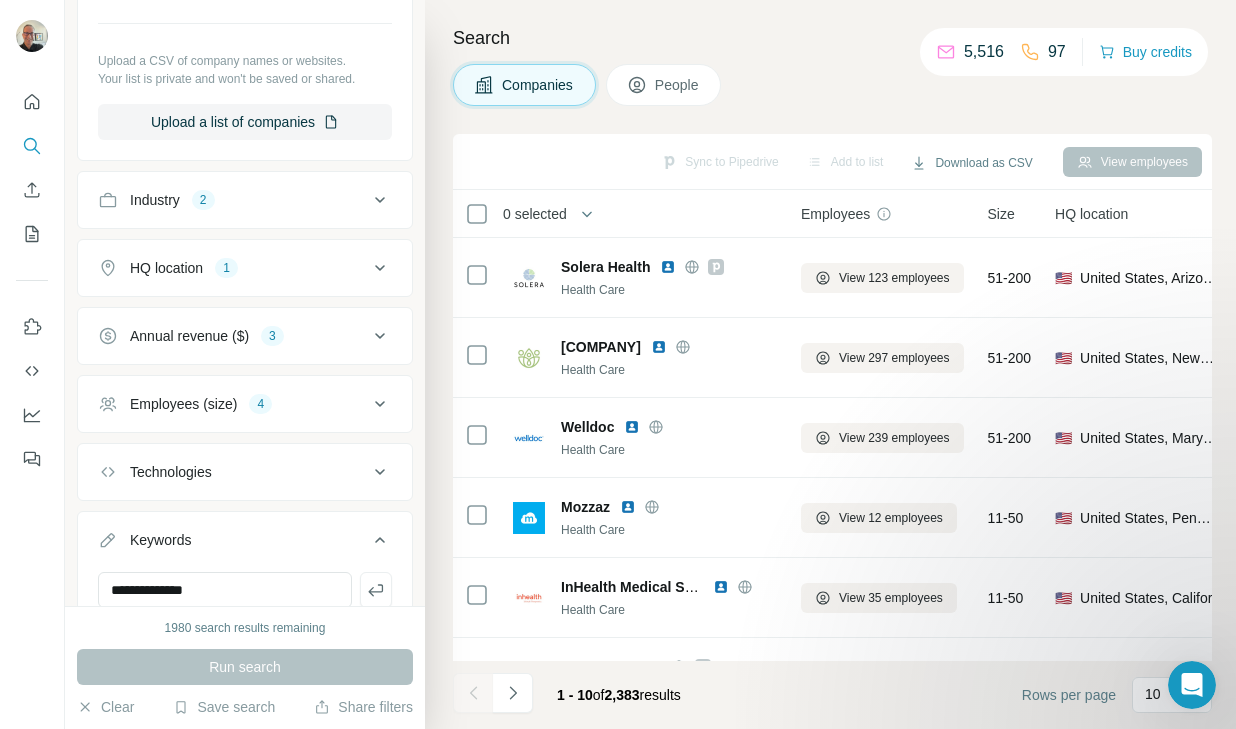 click 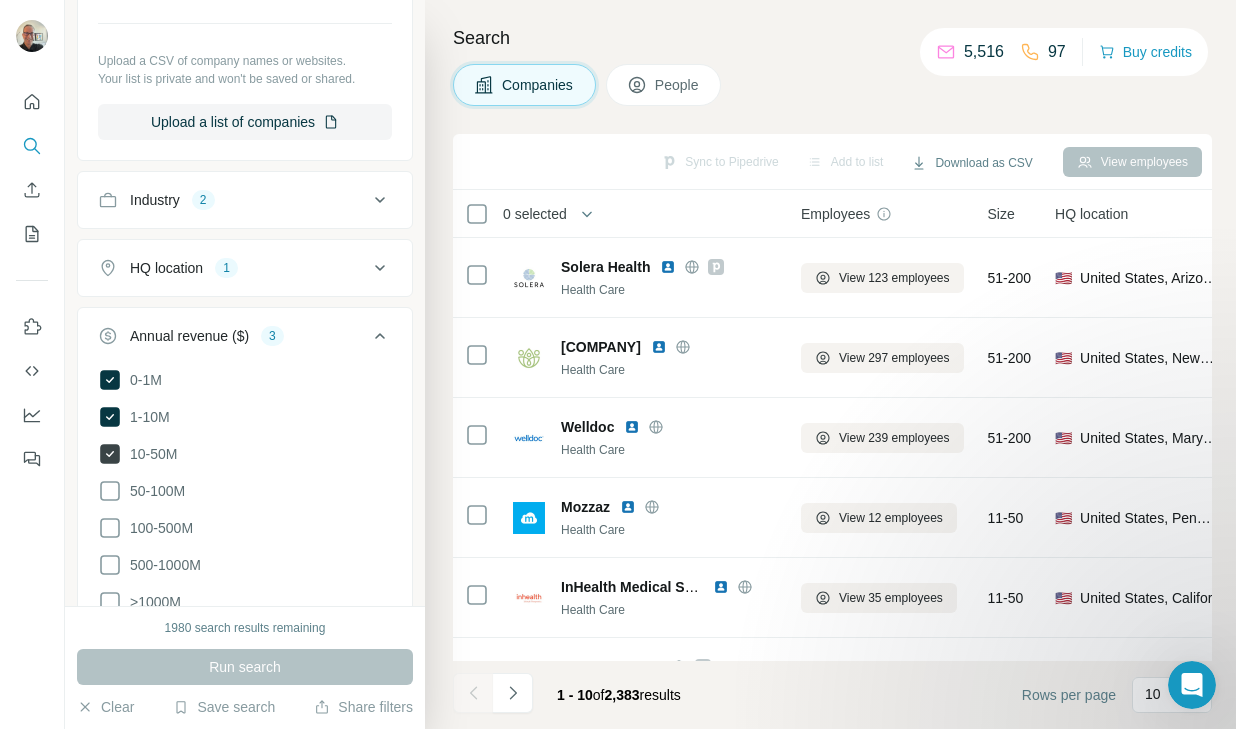 click 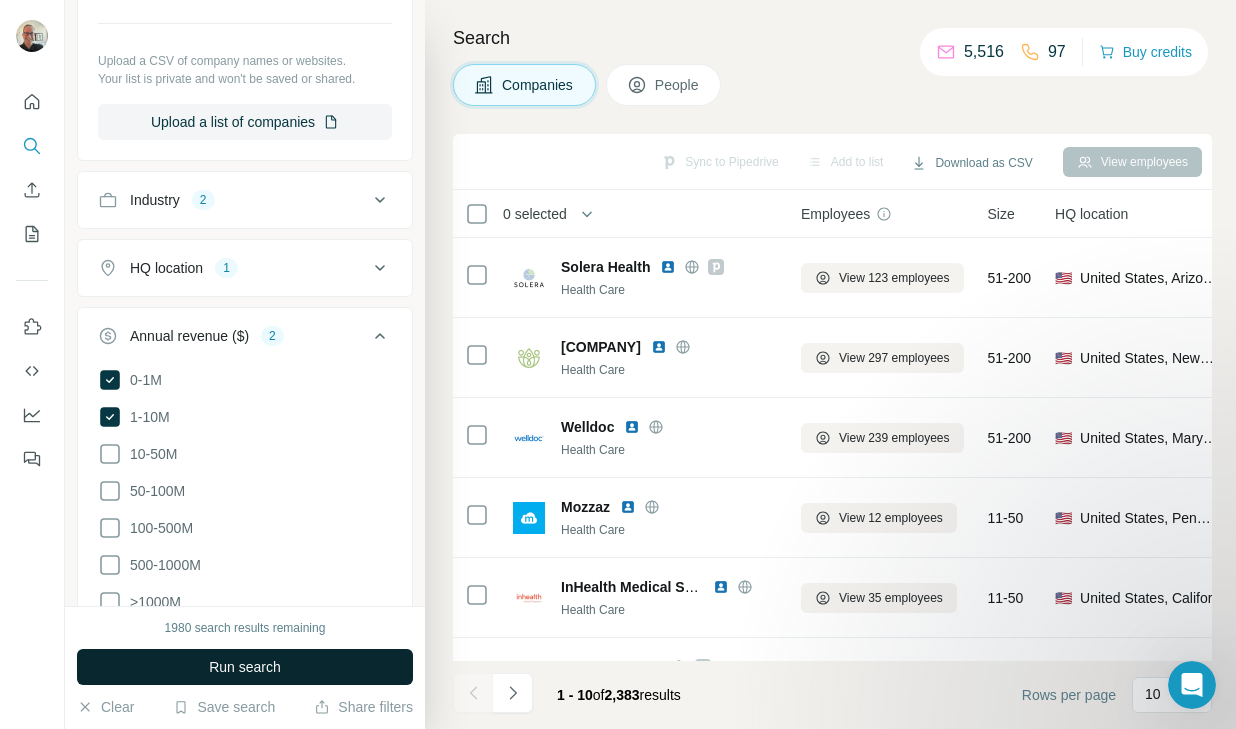 click on "Run search" at bounding box center (245, 667) 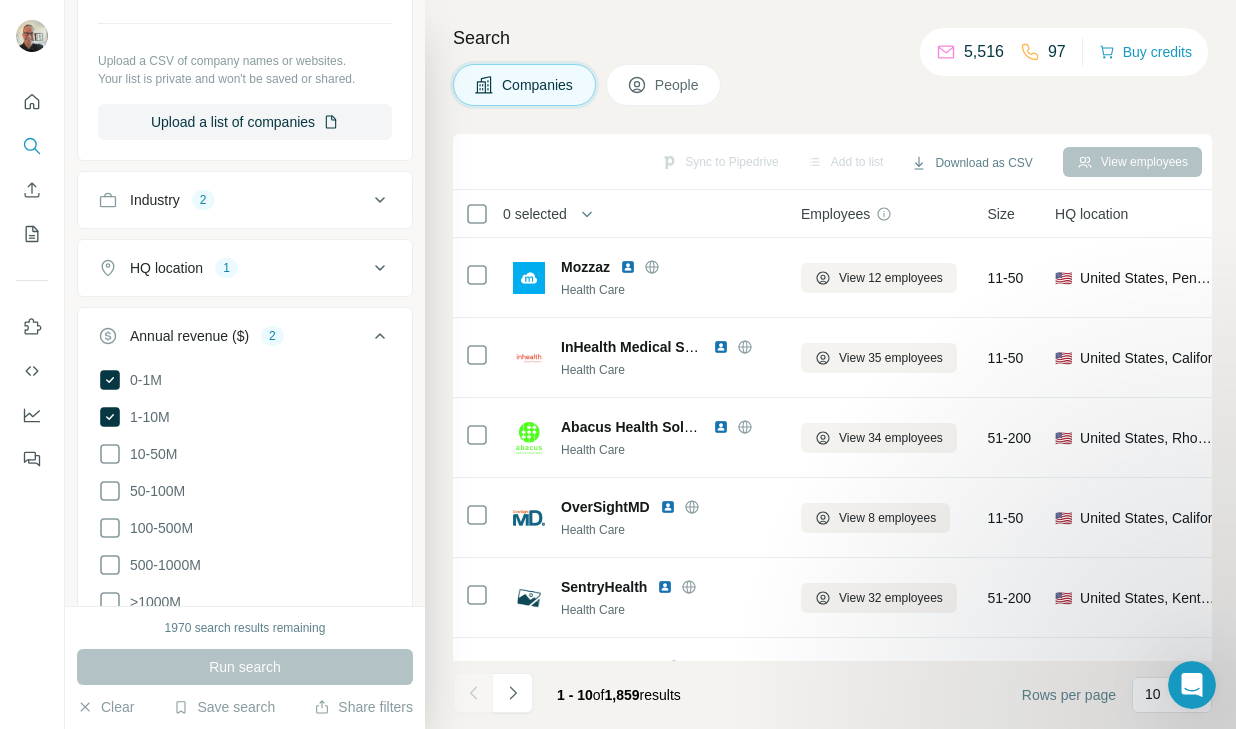 click 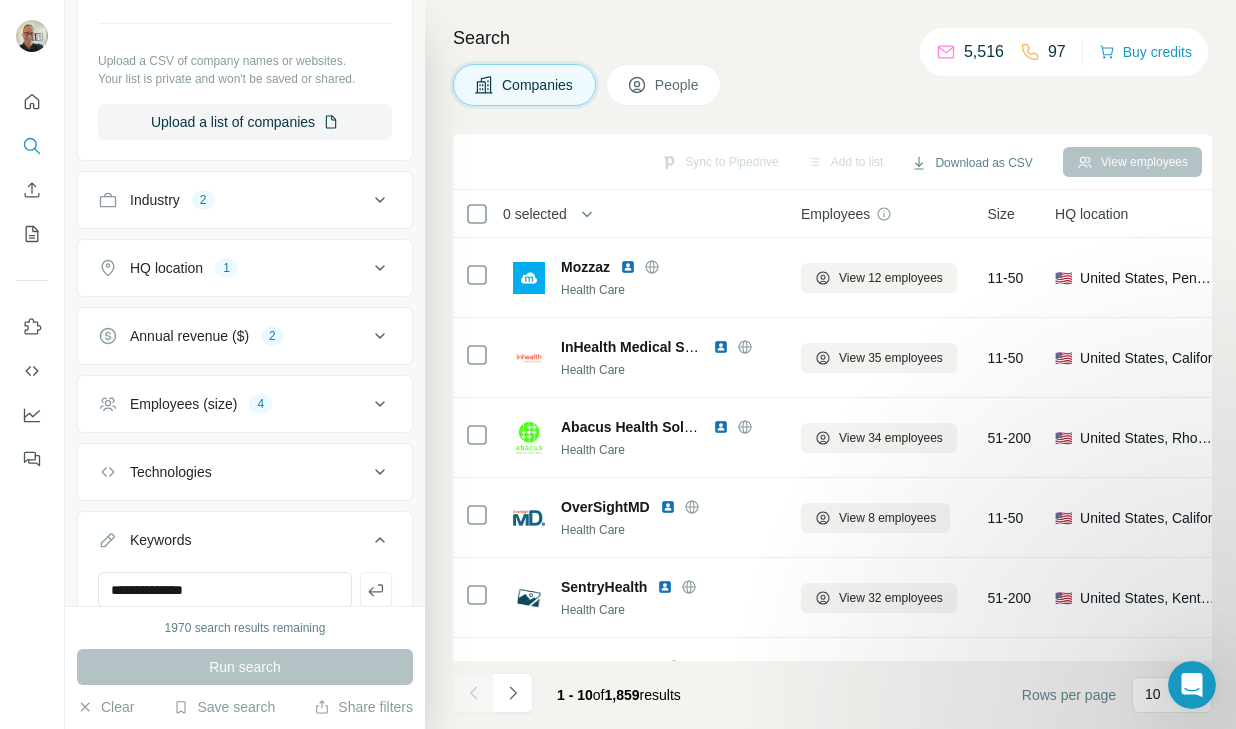 click 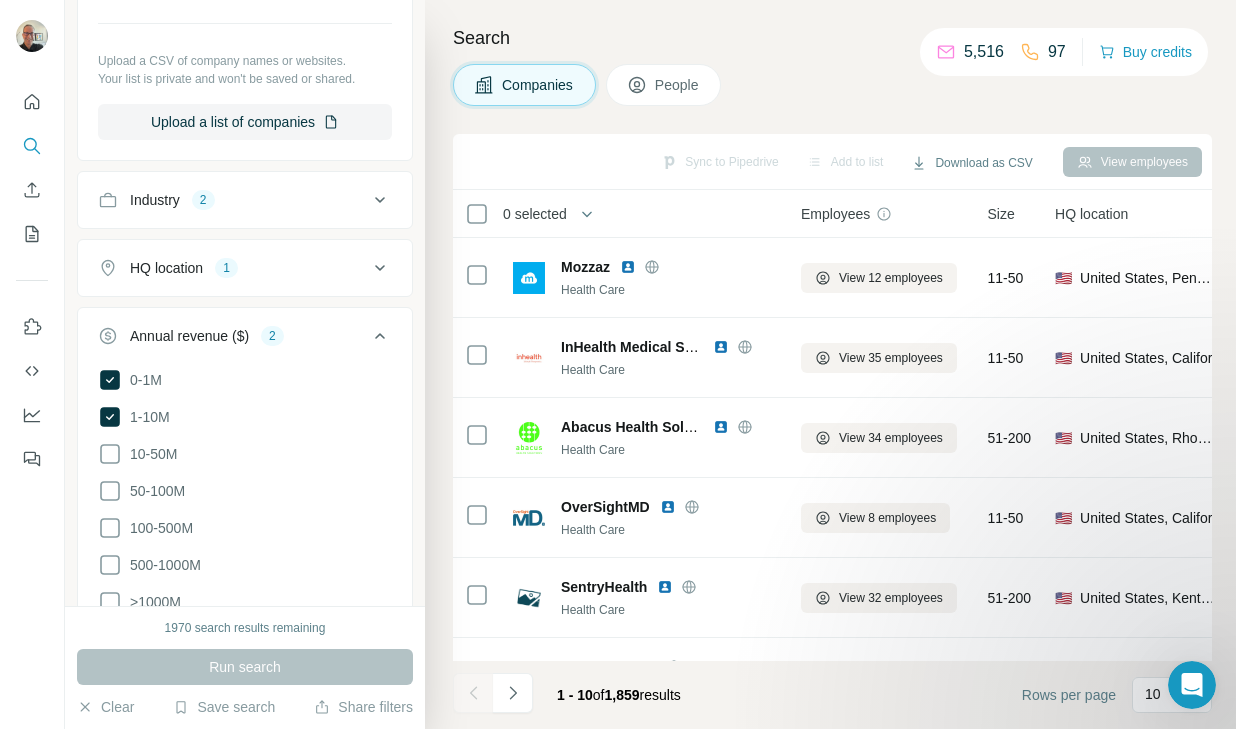 click 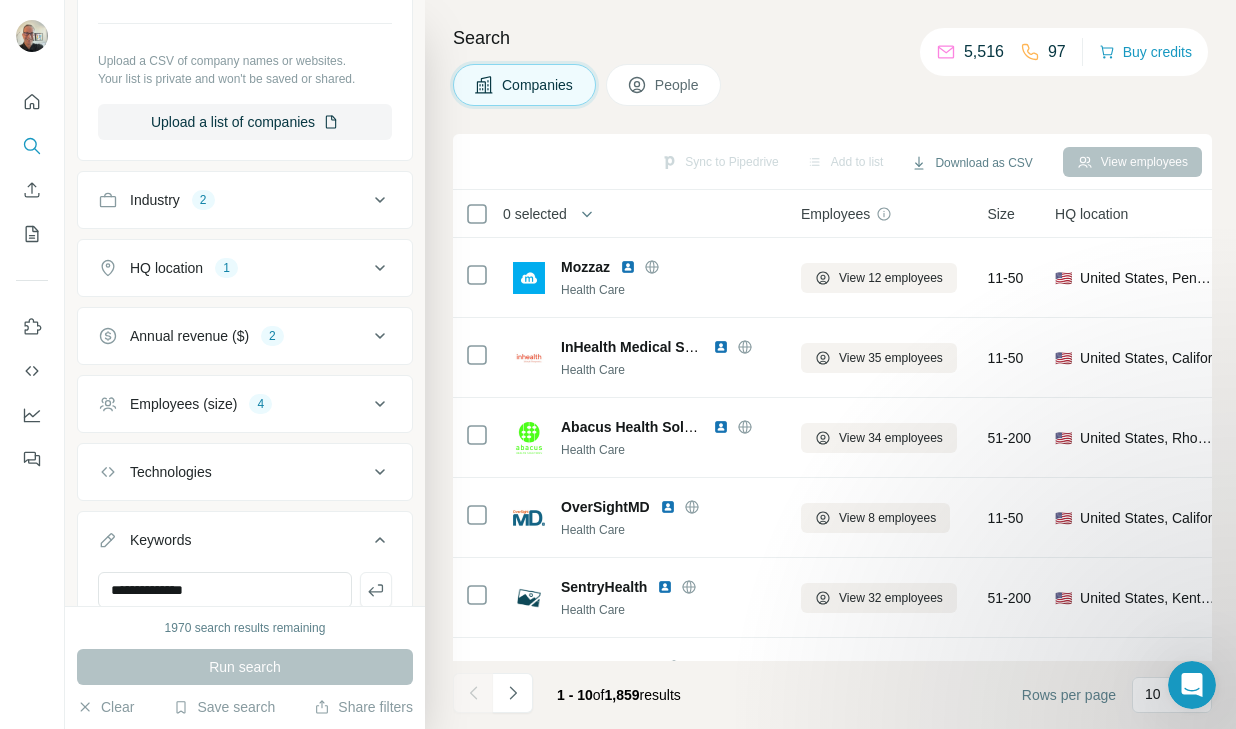 type 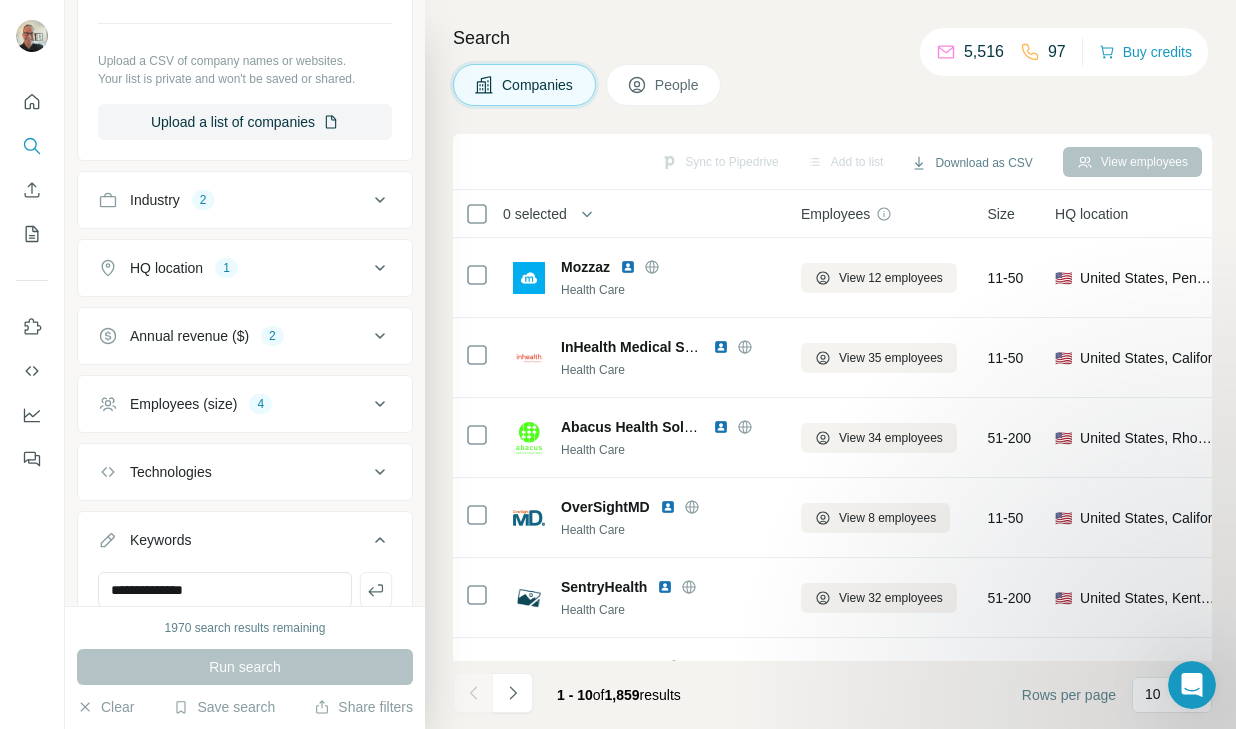 click on "Annual revenue ($) 2" at bounding box center (233, 336) 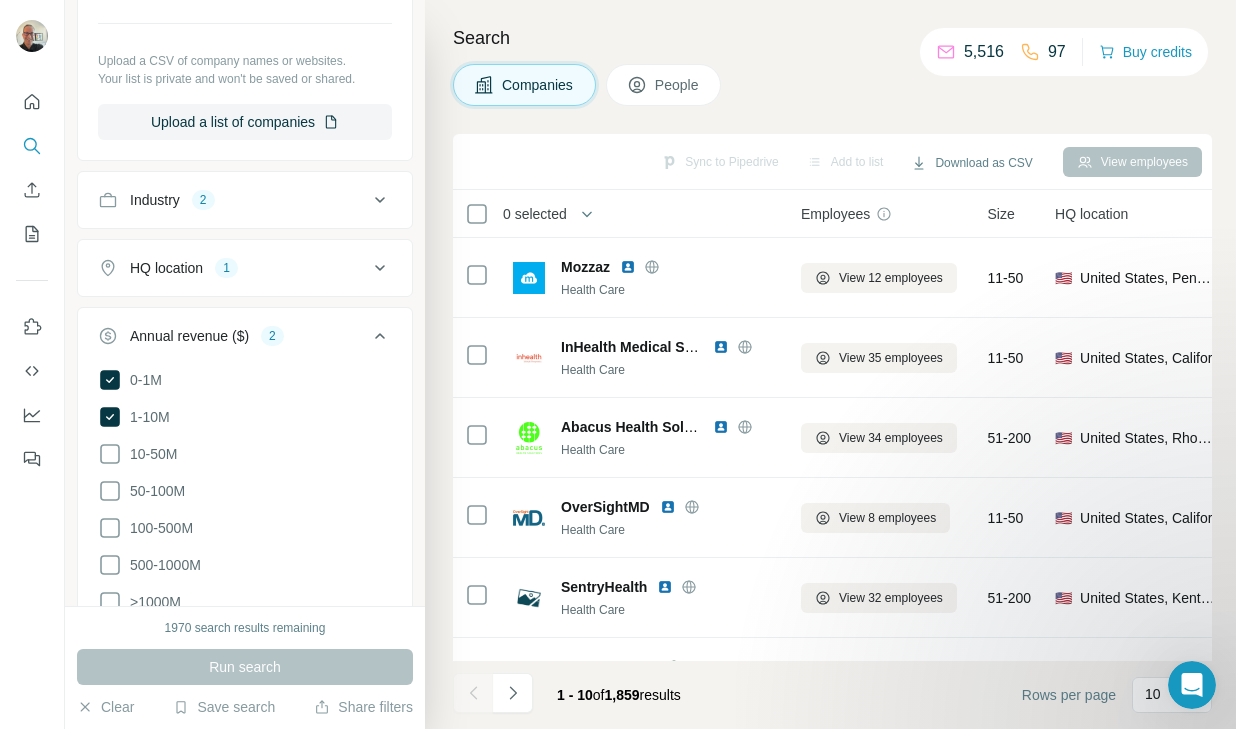 scroll, scrollTop: 535, scrollLeft: 0, axis: vertical 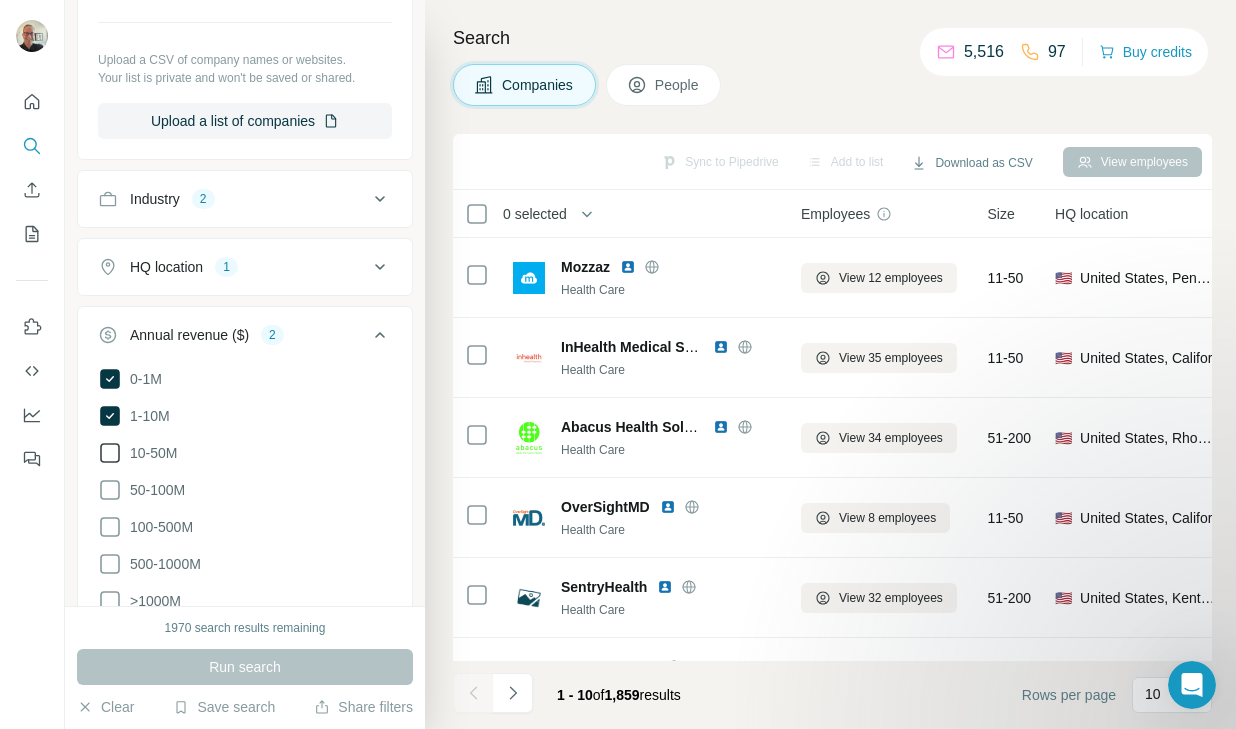 click 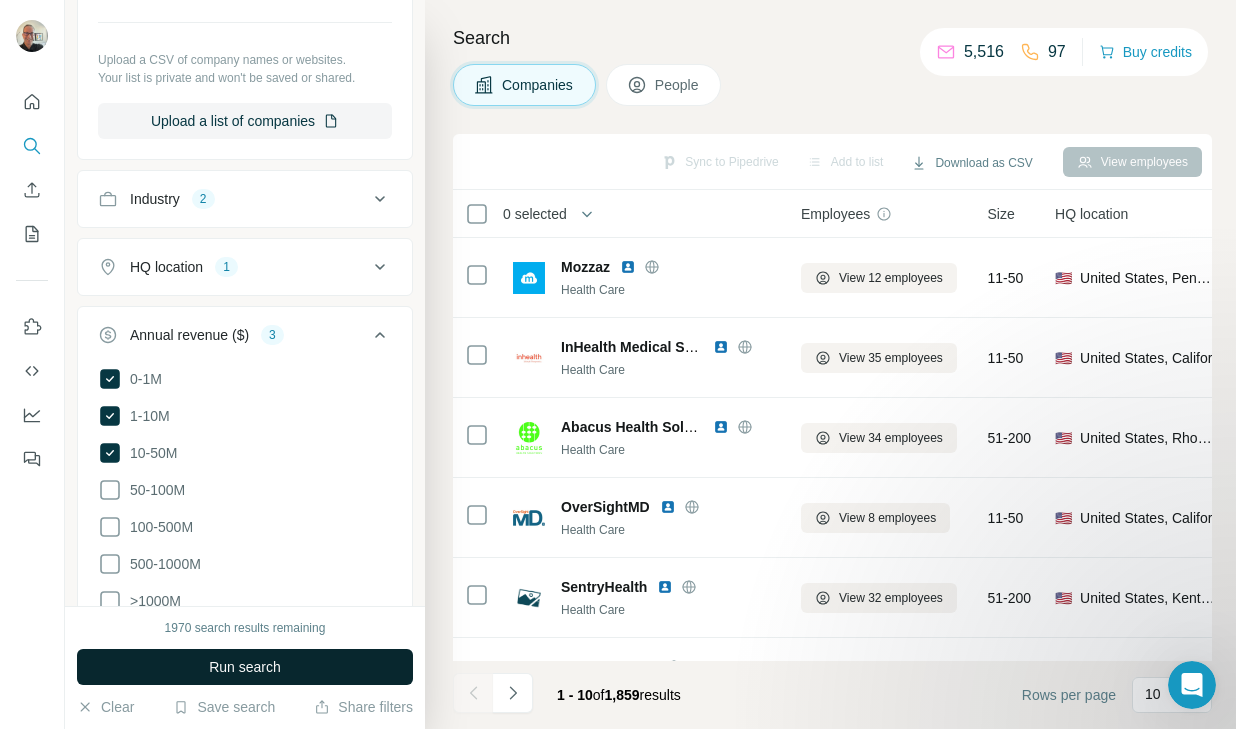 click on "Run search" at bounding box center (245, 667) 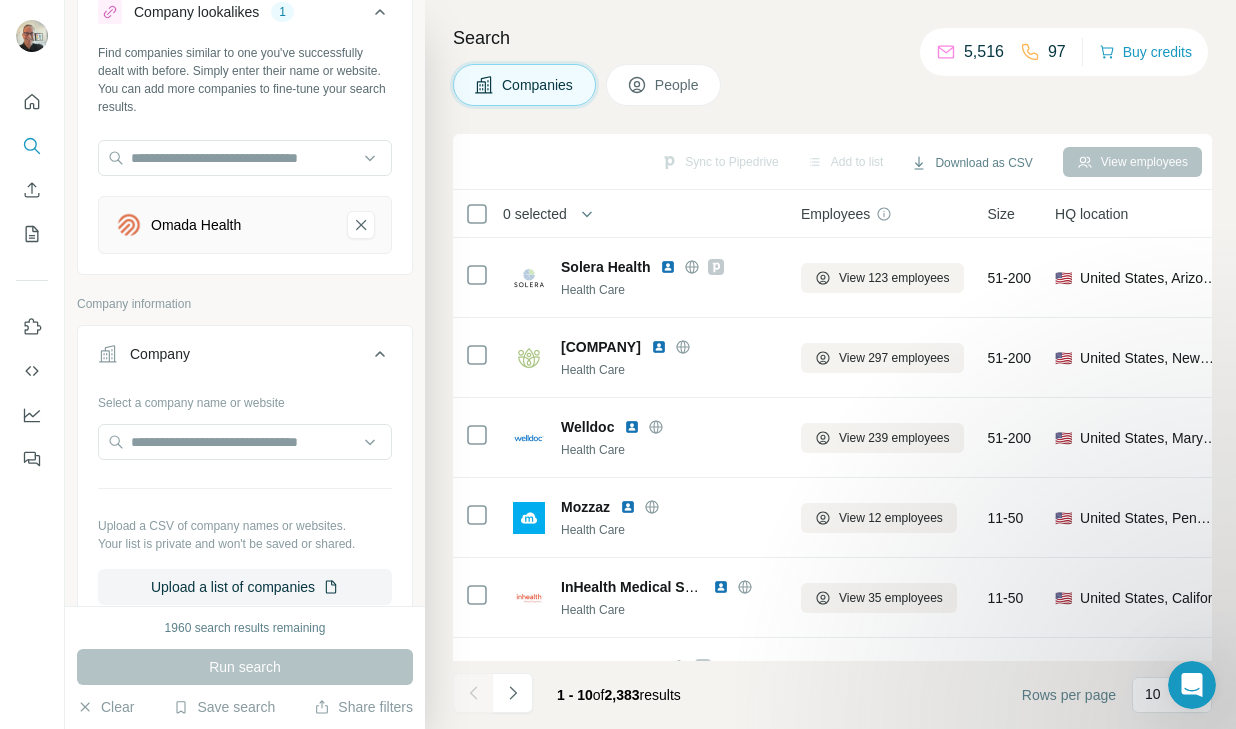 scroll, scrollTop: 60, scrollLeft: 0, axis: vertical 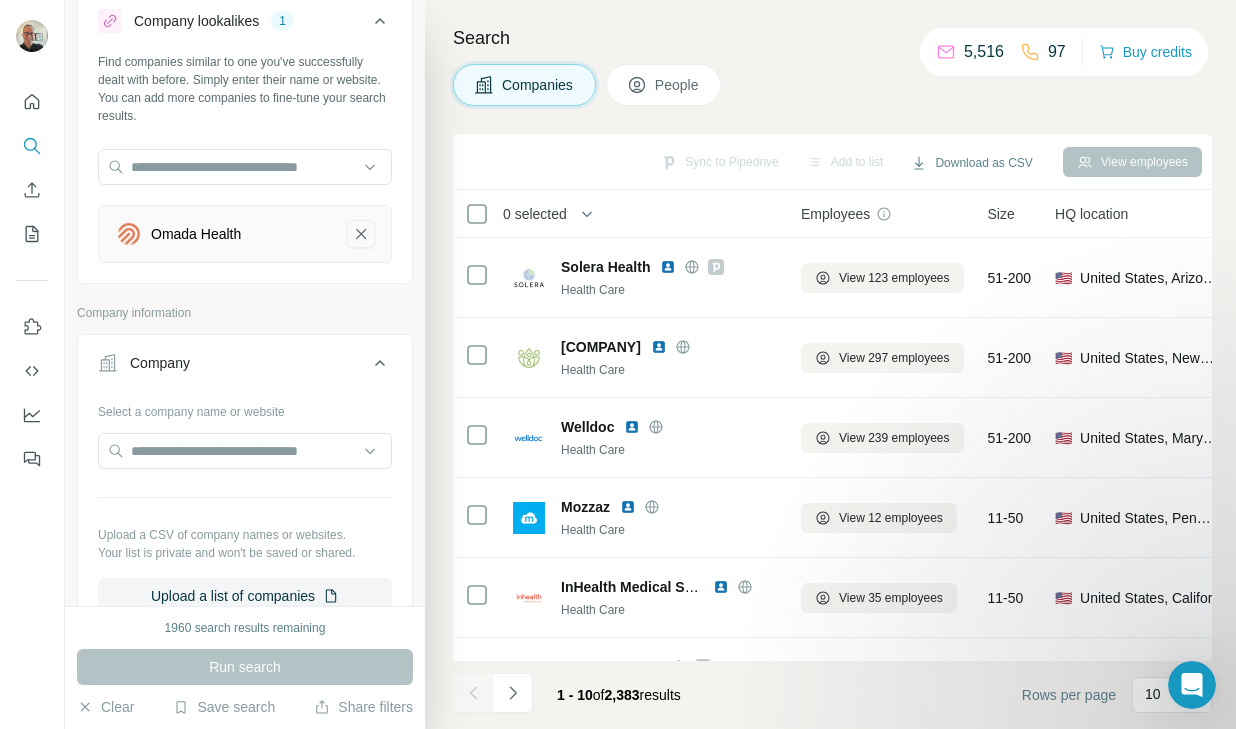 click 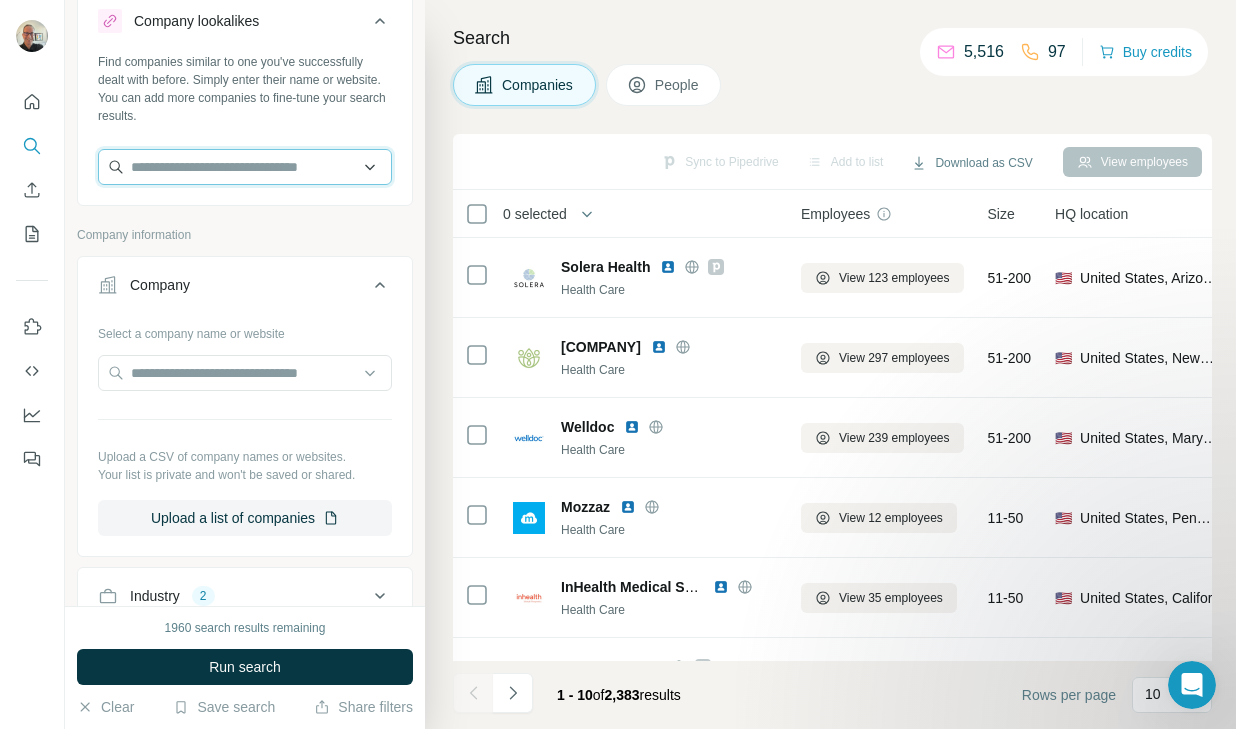 click at bounding box center [245, 167] 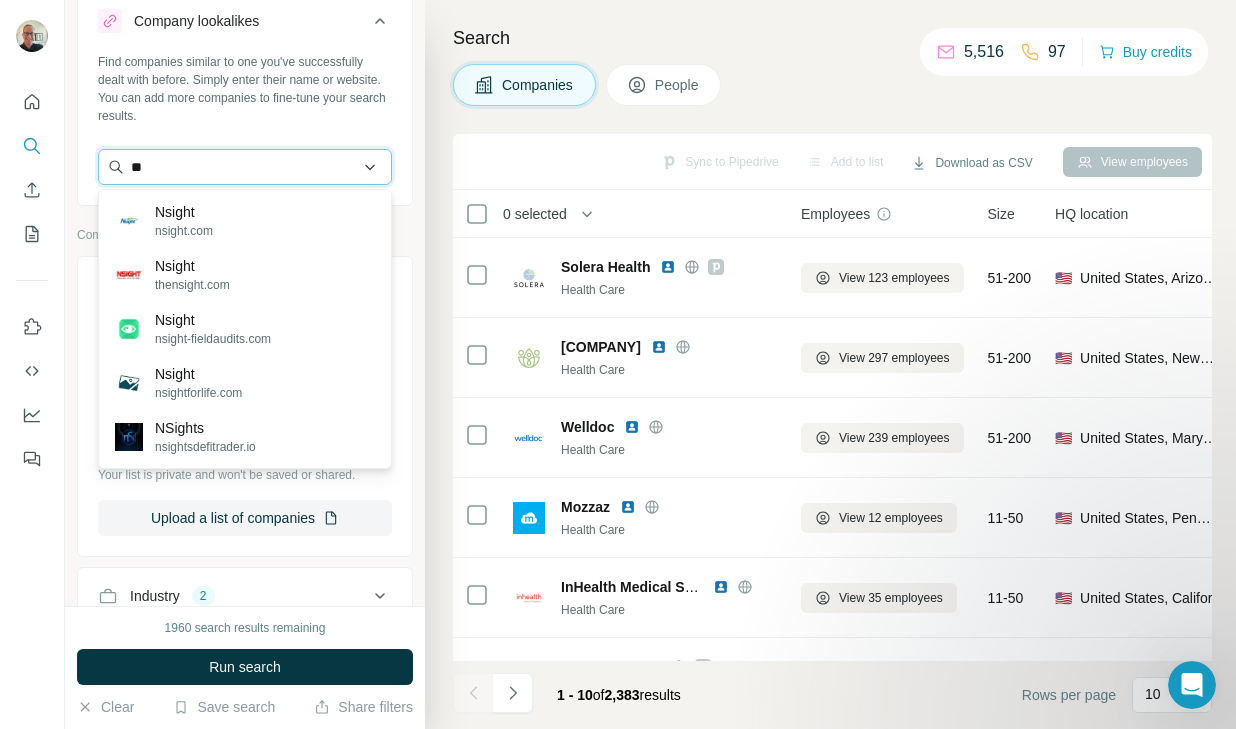 type on "*" 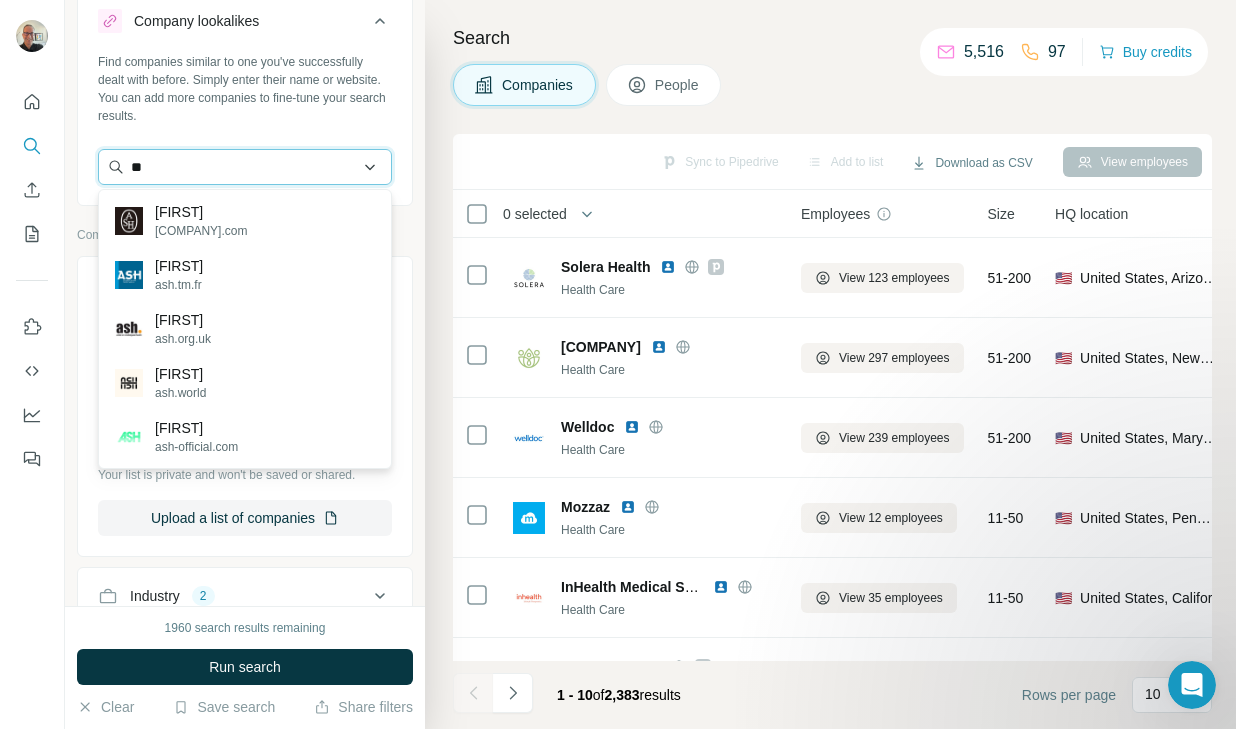 type on "*" 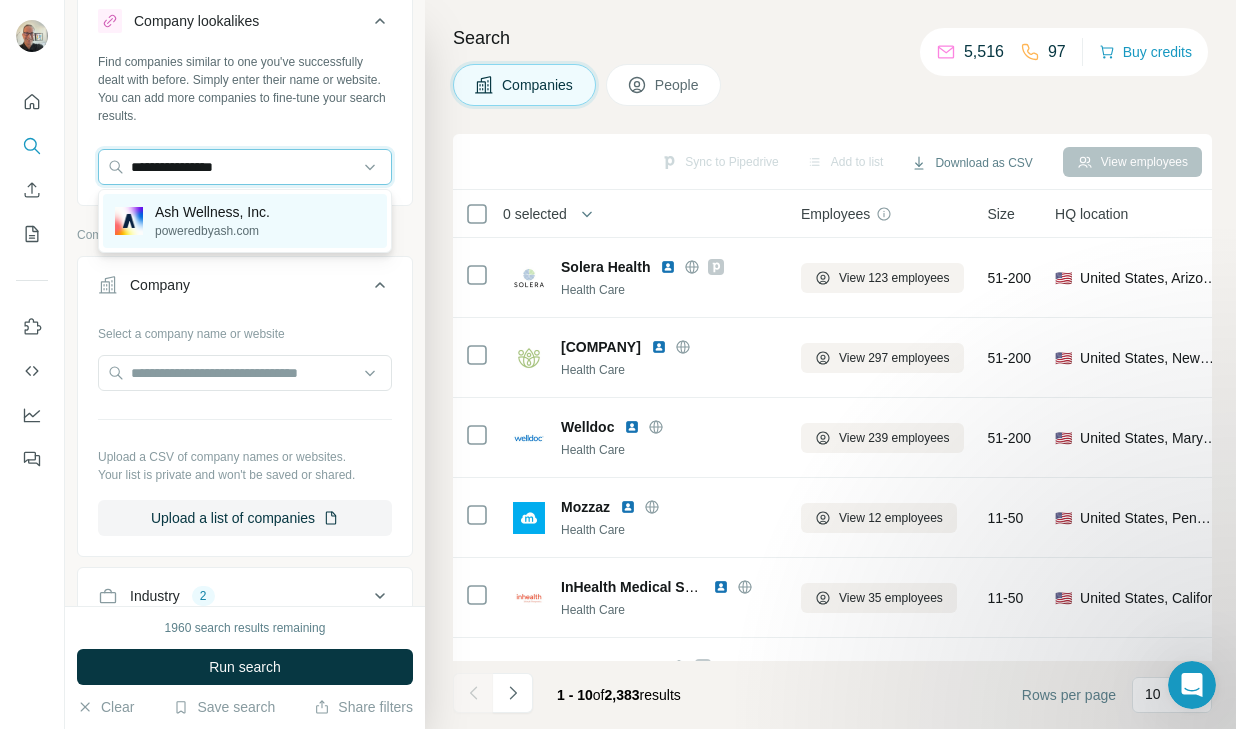 type on "**********" 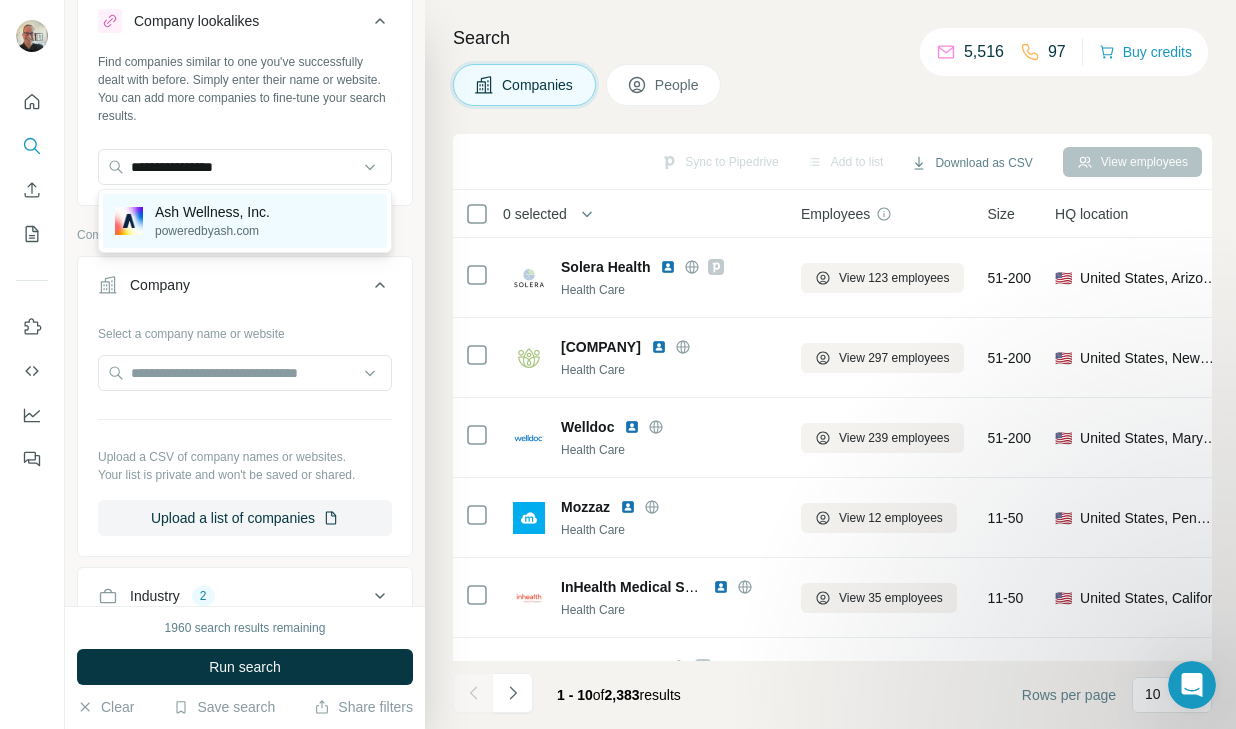 click on "poweredbyash.com" at bounding box center (212, 231) 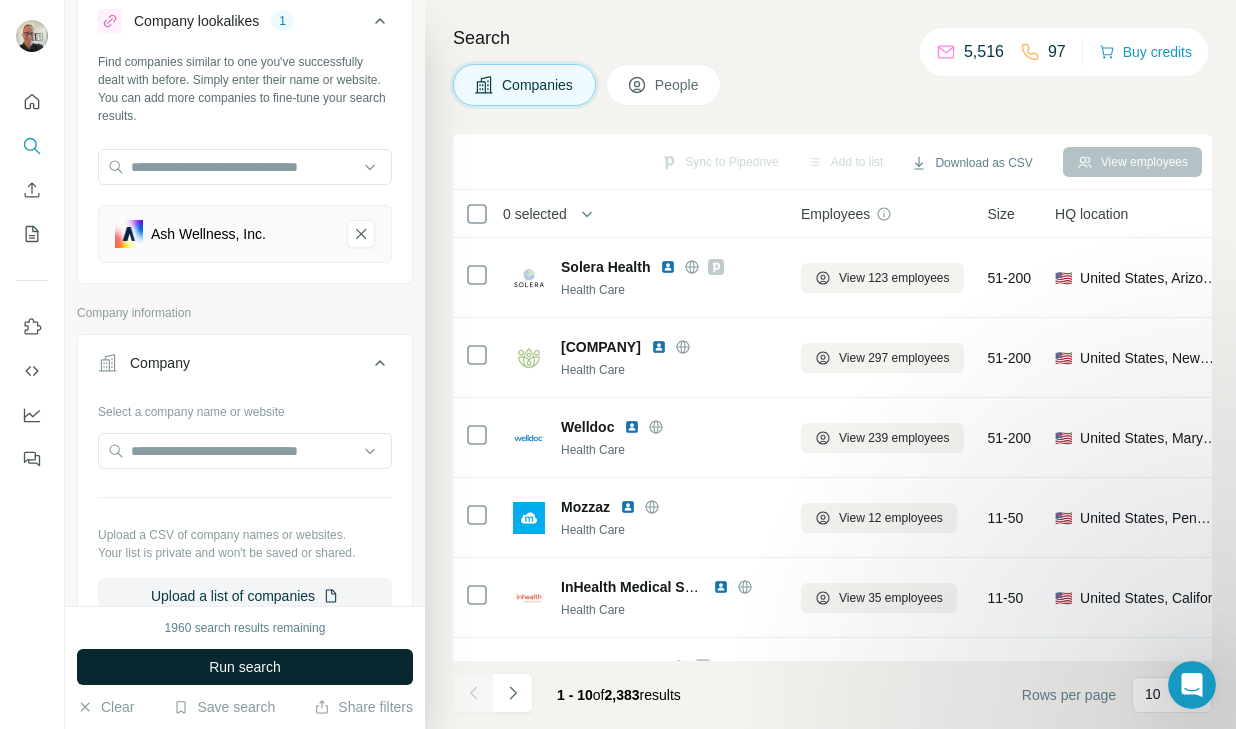 click on "Run search" at bounding box center (245, 667) 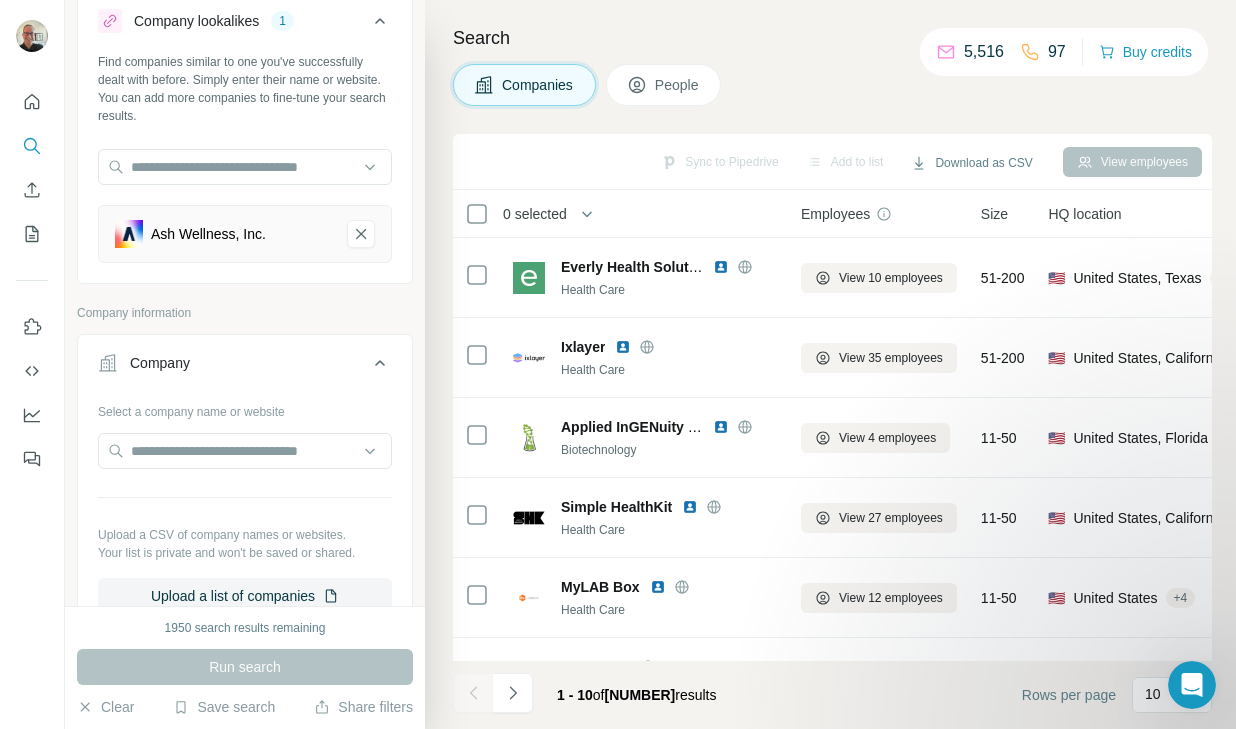 click 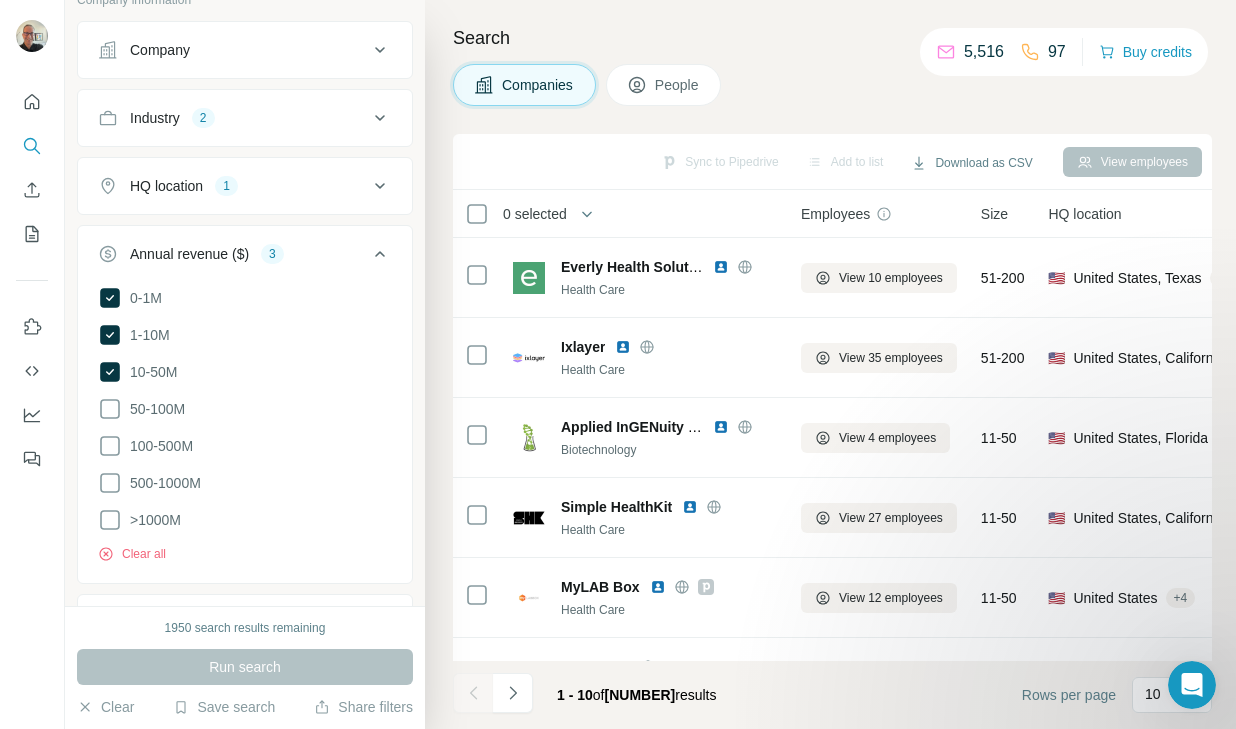 scroll, scrollTop: 397, scrollLeft: 0, axis: vertical 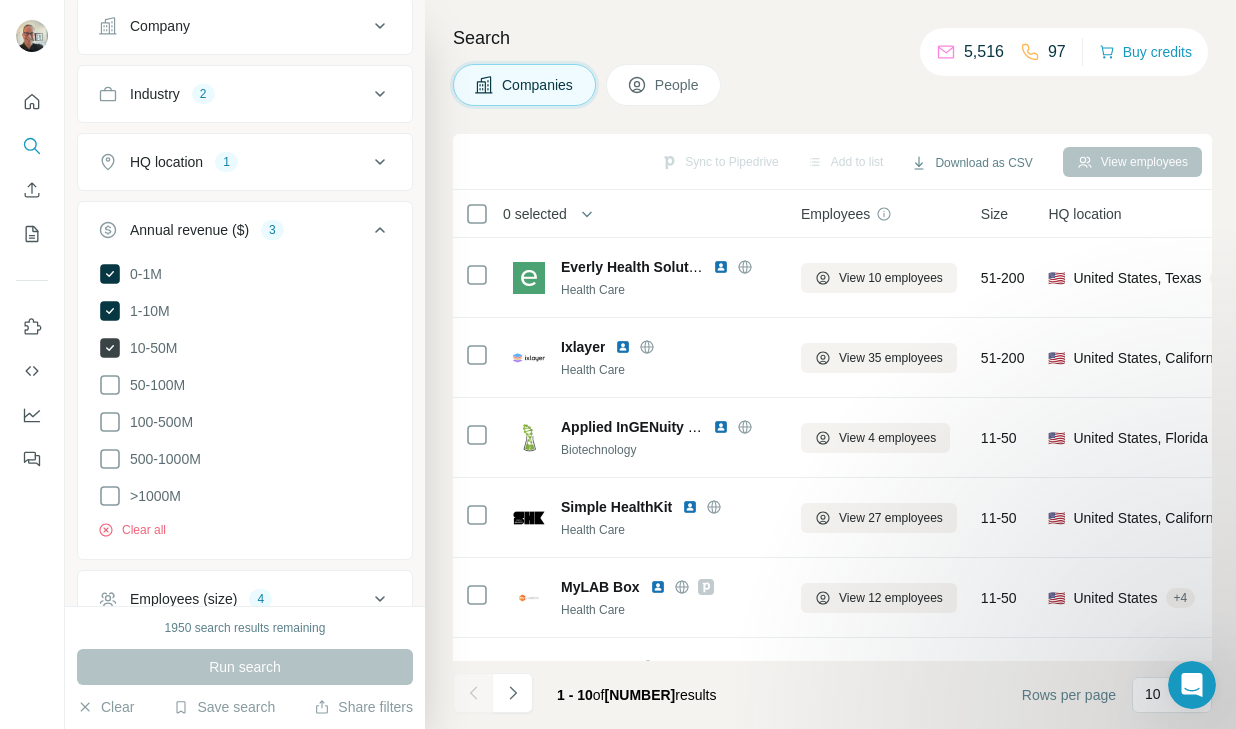 click 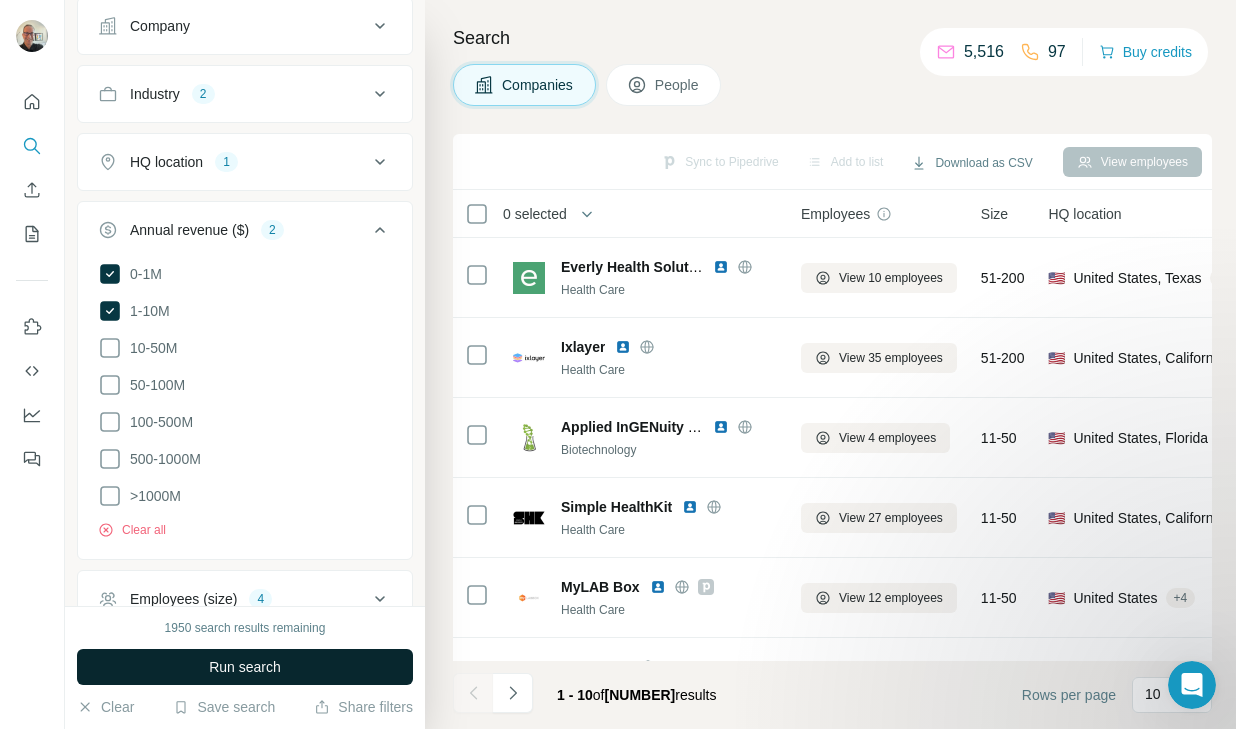 click on "Run search" at bounding box center [245, 667] 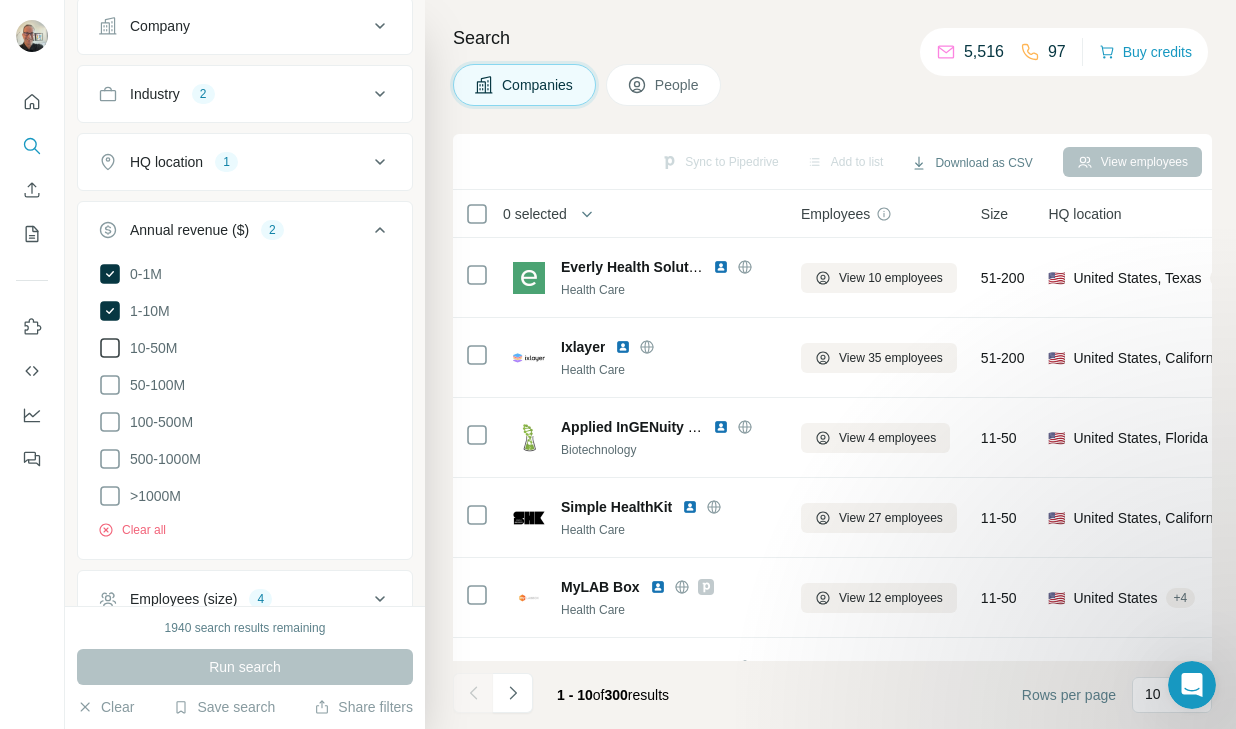 click 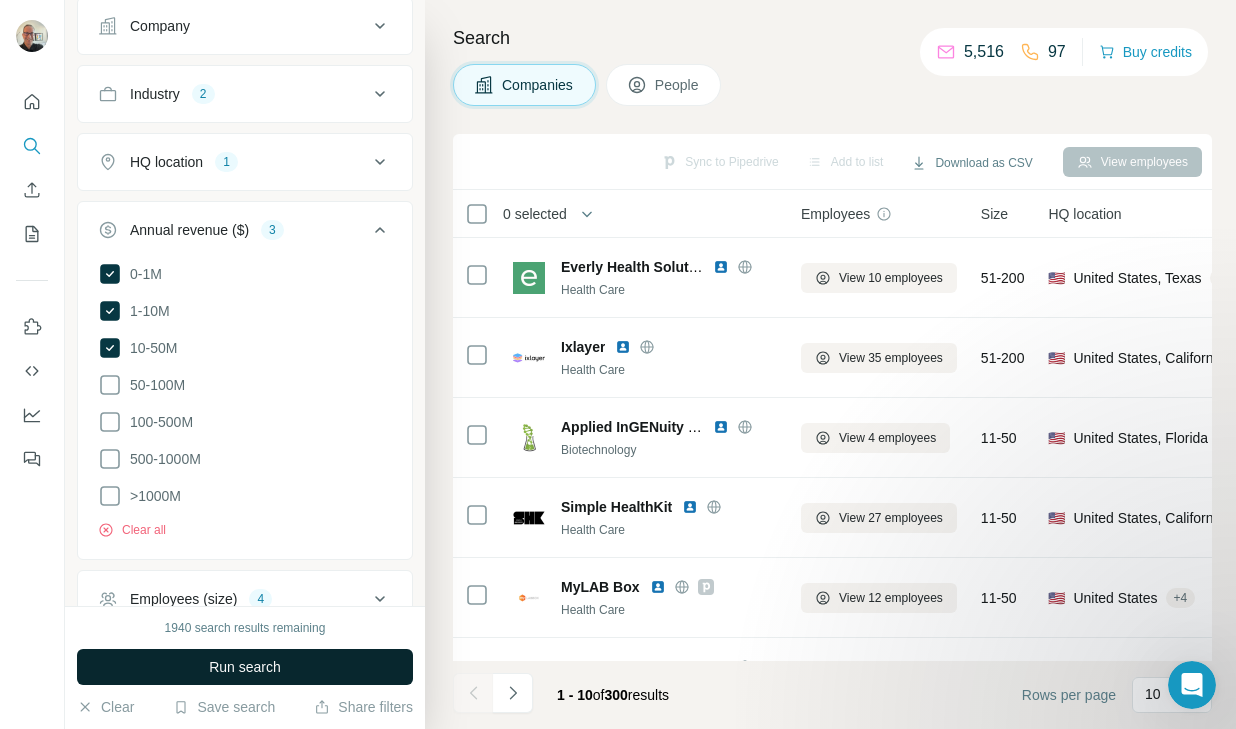 click on "Run search" at bounding box center [245, 667] 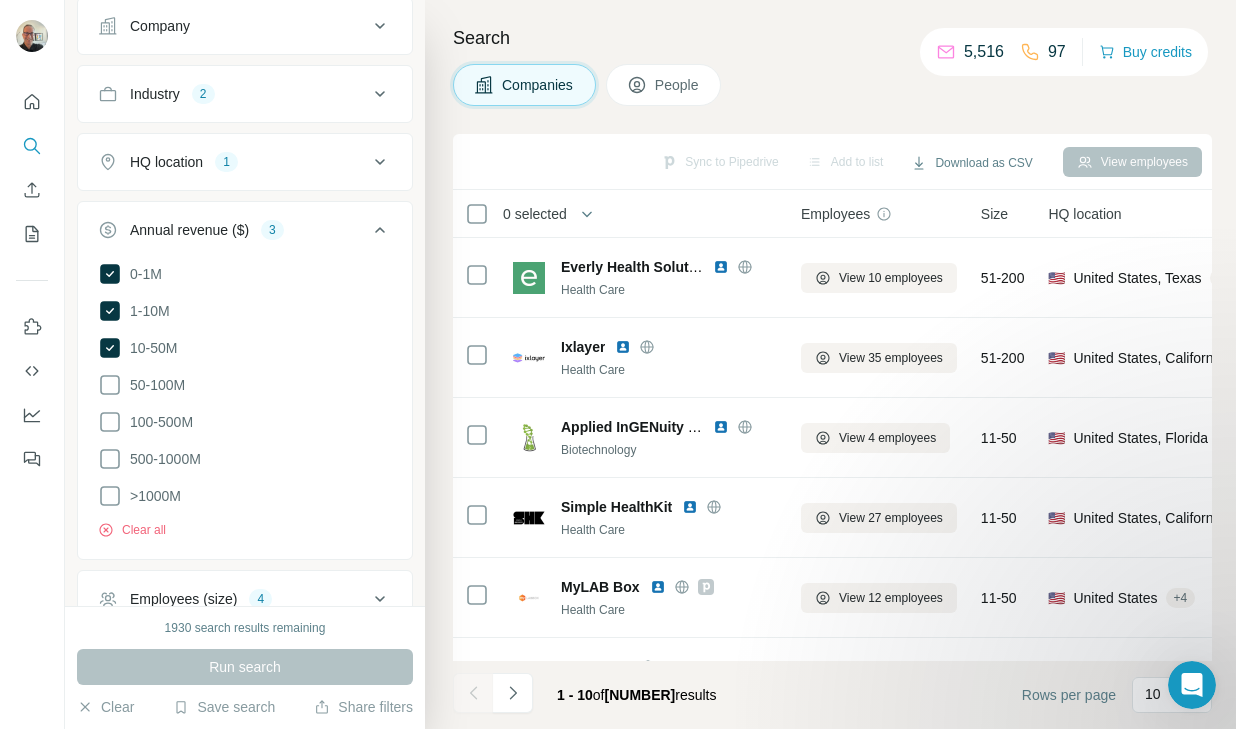click on "View employees 0 selected Companies Employees Size HQ location Lists Annual revenue About Technologies Industry Keywords Everly Health Solutions Health Care View 10 employees 51-200 🇺🇸 [COUNTRY], [STATE], + 1 Not in a list $ 0-1M Google Tag Manager, Chili Piper, RSS, React, Google Analytics, Cloudflare, HSTS, HTTP/3, Amazon CloudFront, Webpack, Contentful, Gatsby, Amazon Web Services, Osano, Salesforce Marketing Cloud Account Engagement Health Care, Medical, mHealth, Electronic Health Record (EHR) home health testing online blood test online health test at home blood test at home lab test food intolerance test food sensitivity test self testing health testing health test consumer-initiated testing at-home tests national health health programs health plan at-home healthcare home health national clinical diagnostics-driven care test results study conducted healthier population clinical oversight online health tests health solutions lab" at bounding box center (830, 364) 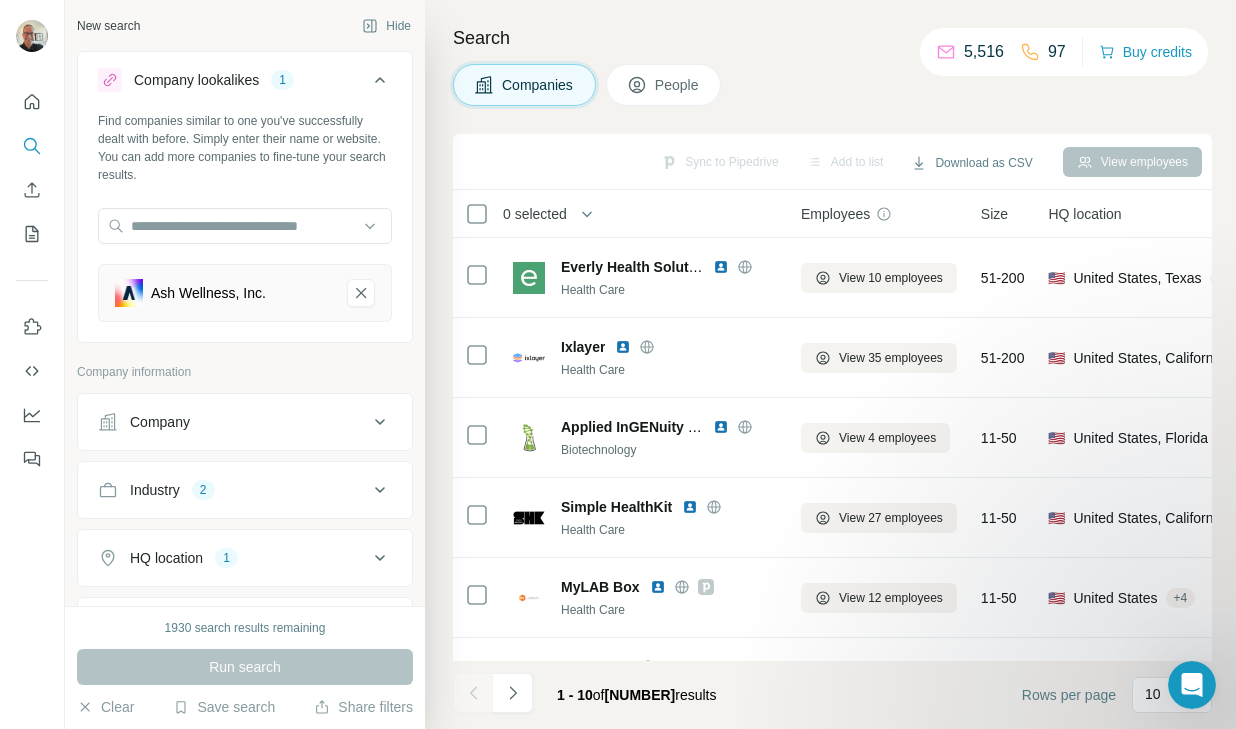 scroll, scrollTop: 0, scrollLeft: 0, axis: both 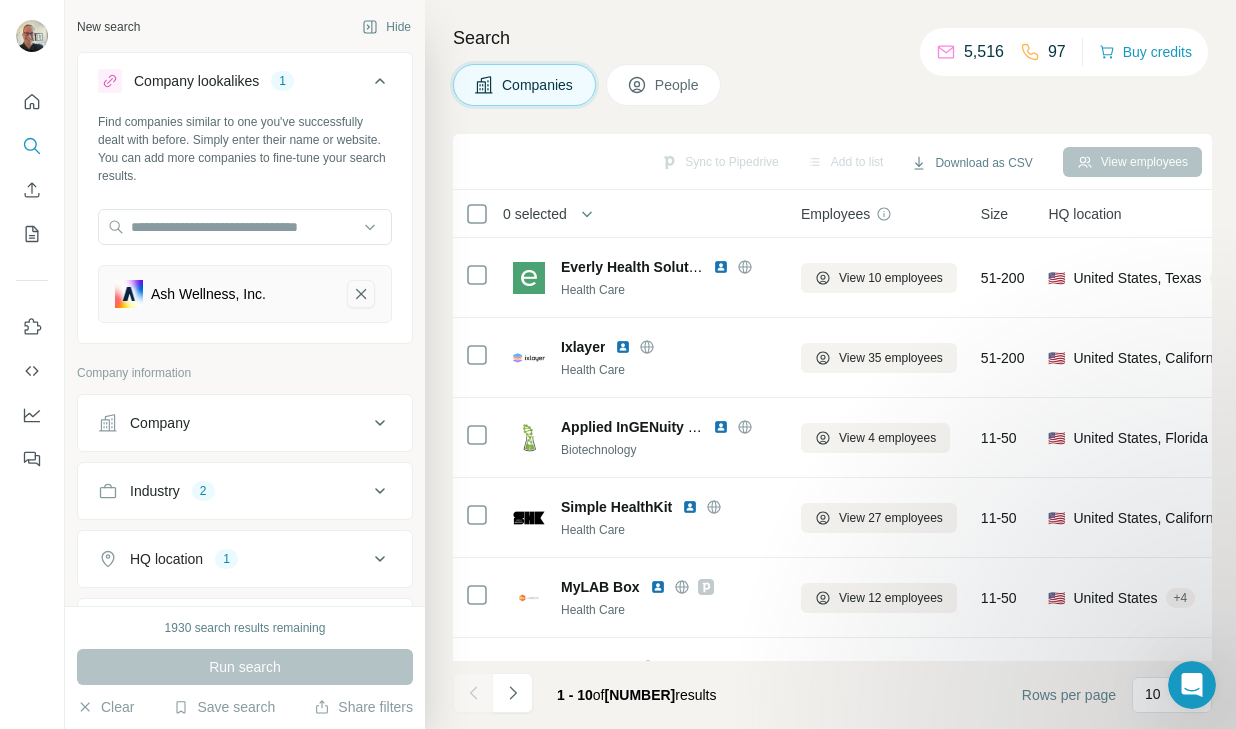 click 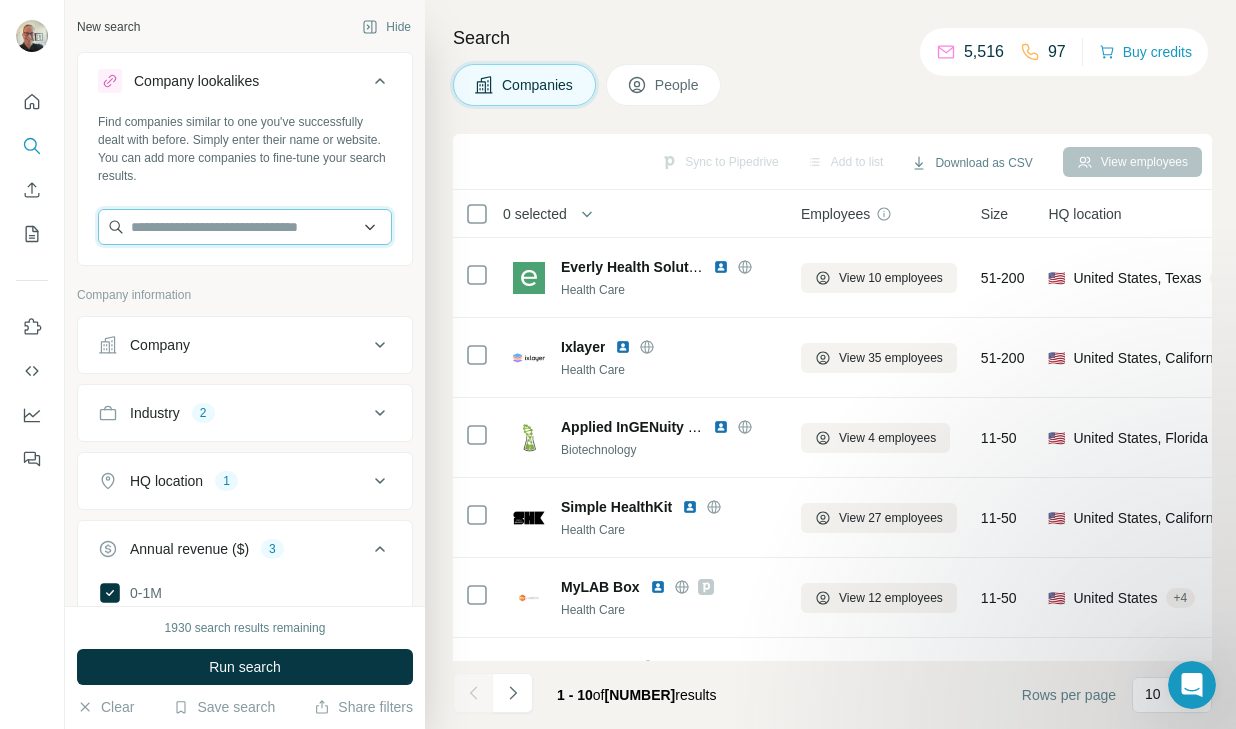 click at bounding box center (245, 227) 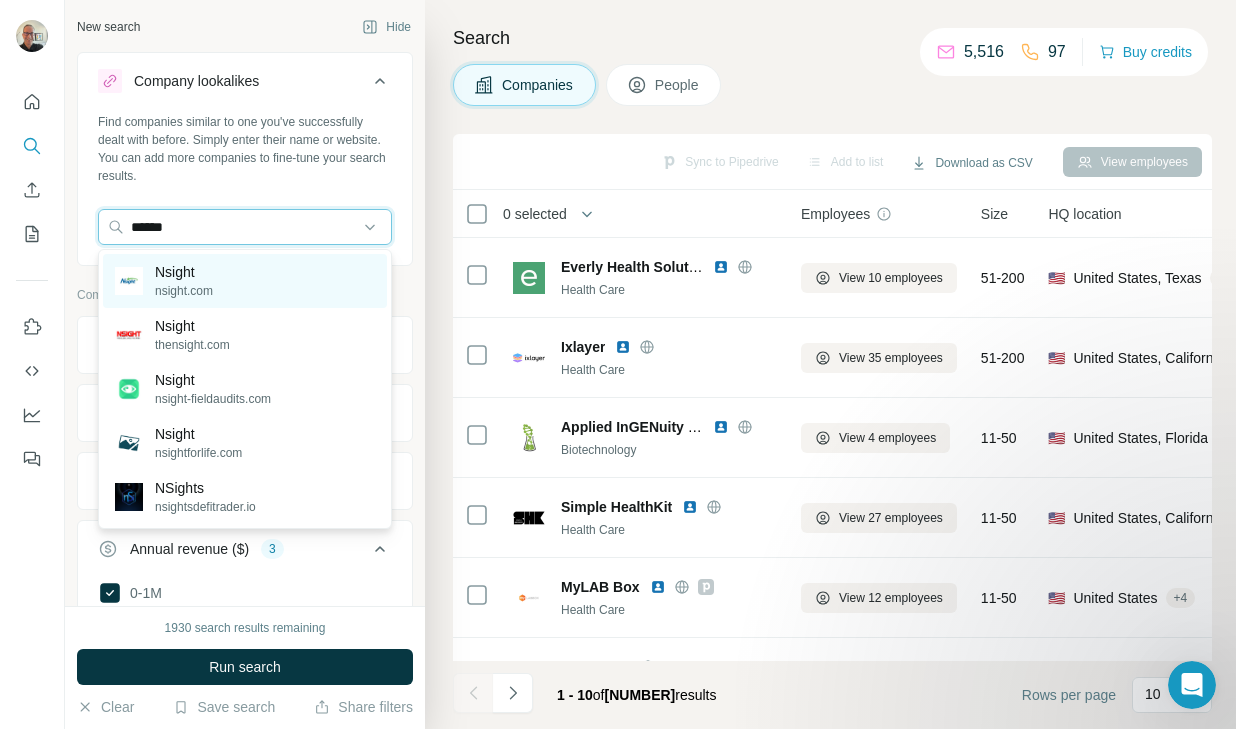 type on "******" 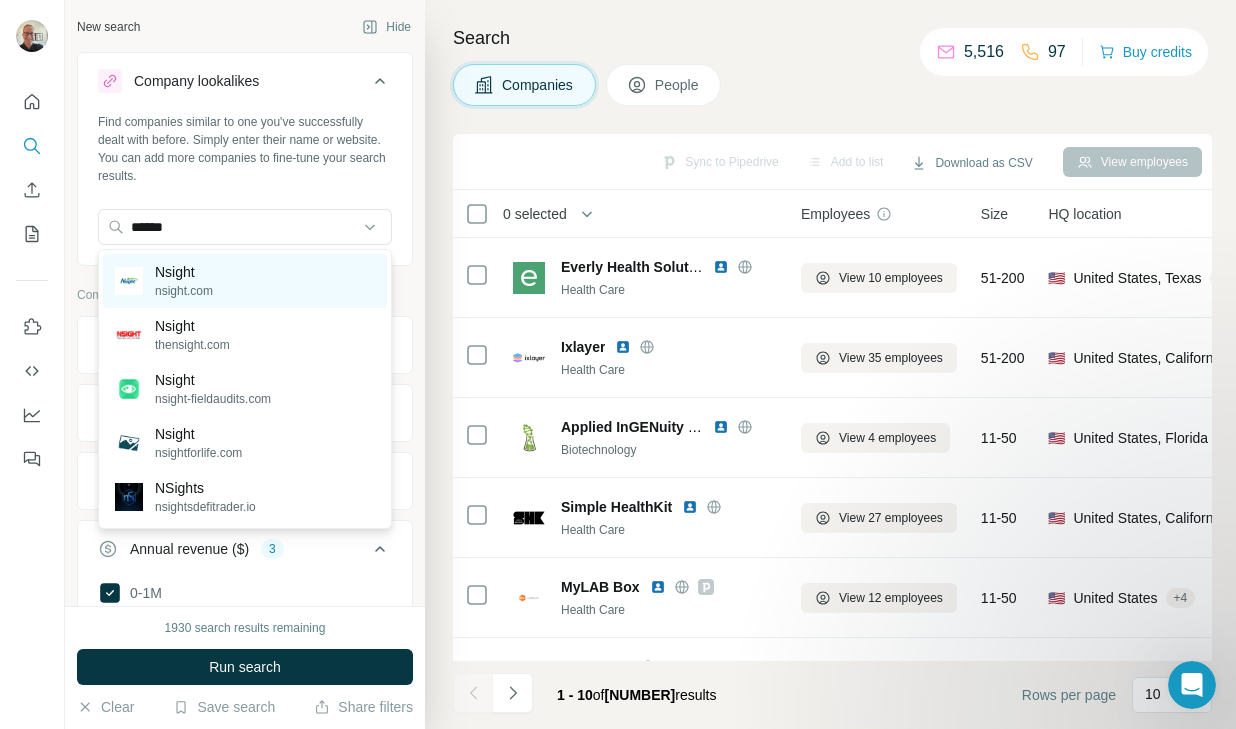 click on "Nsight nsight.com" at bounding box center (245, 281) 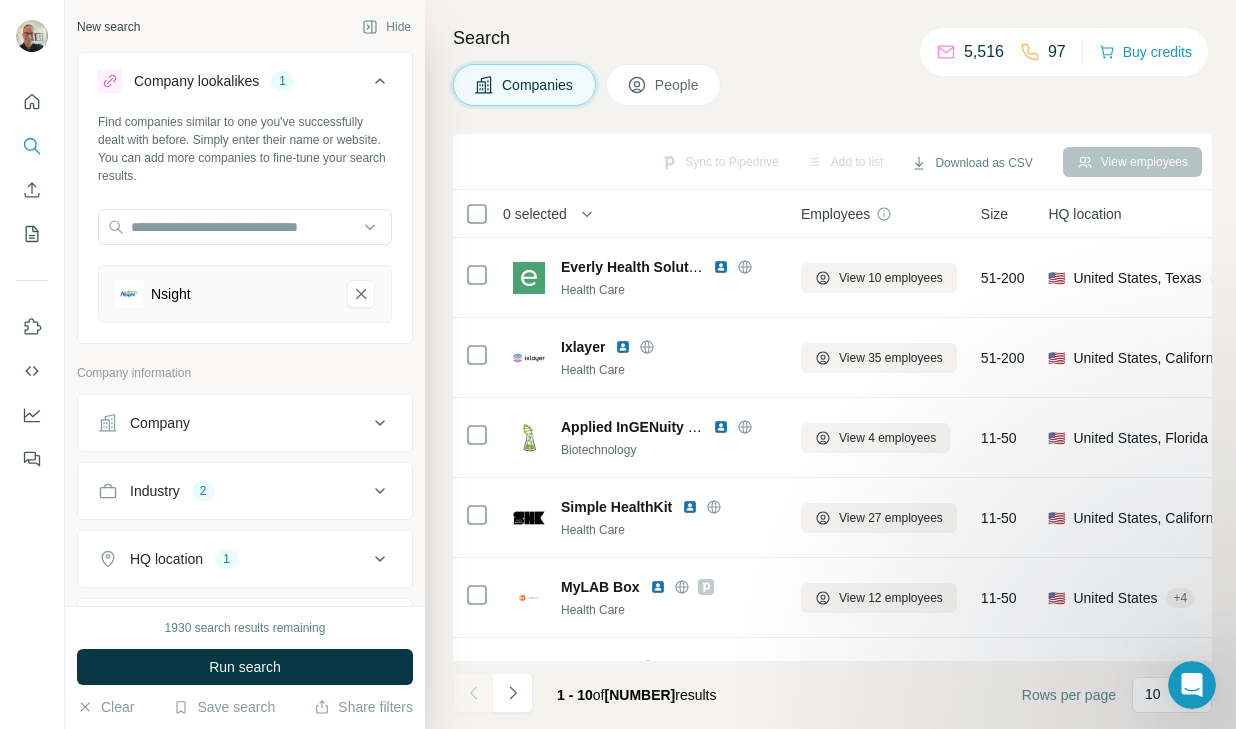 click 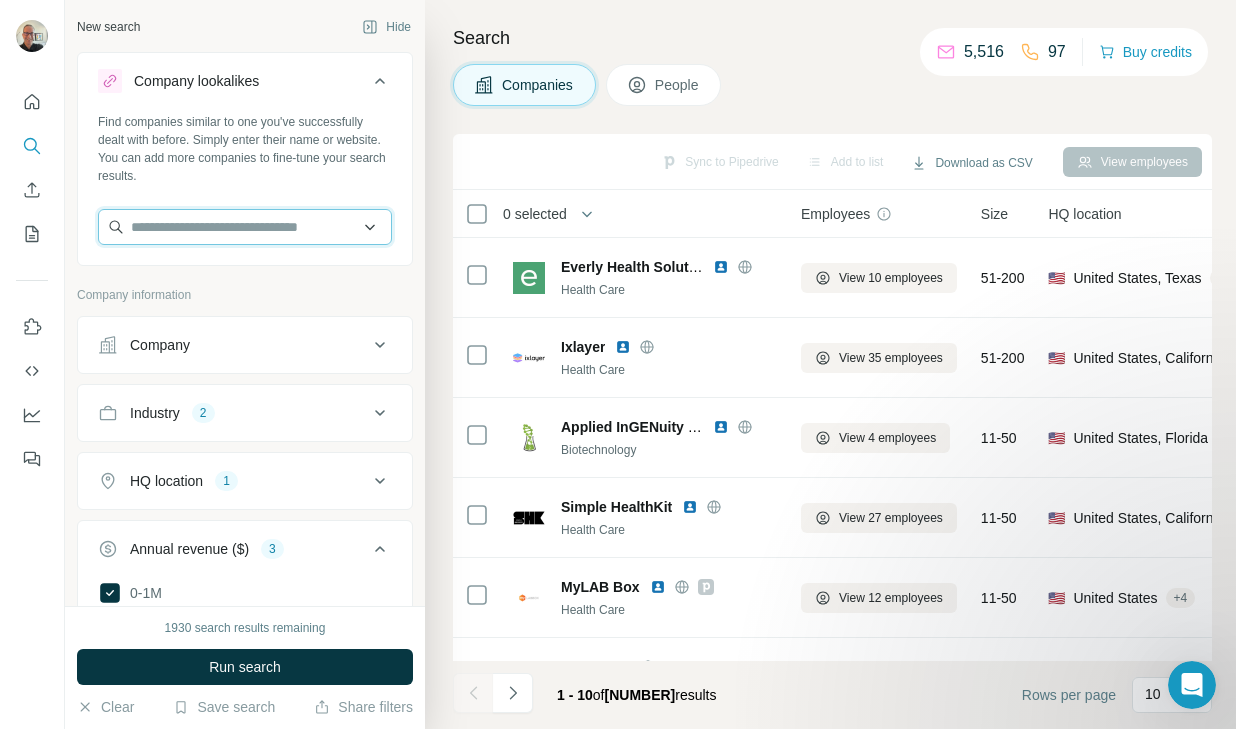click at bounding box center (245, 227) 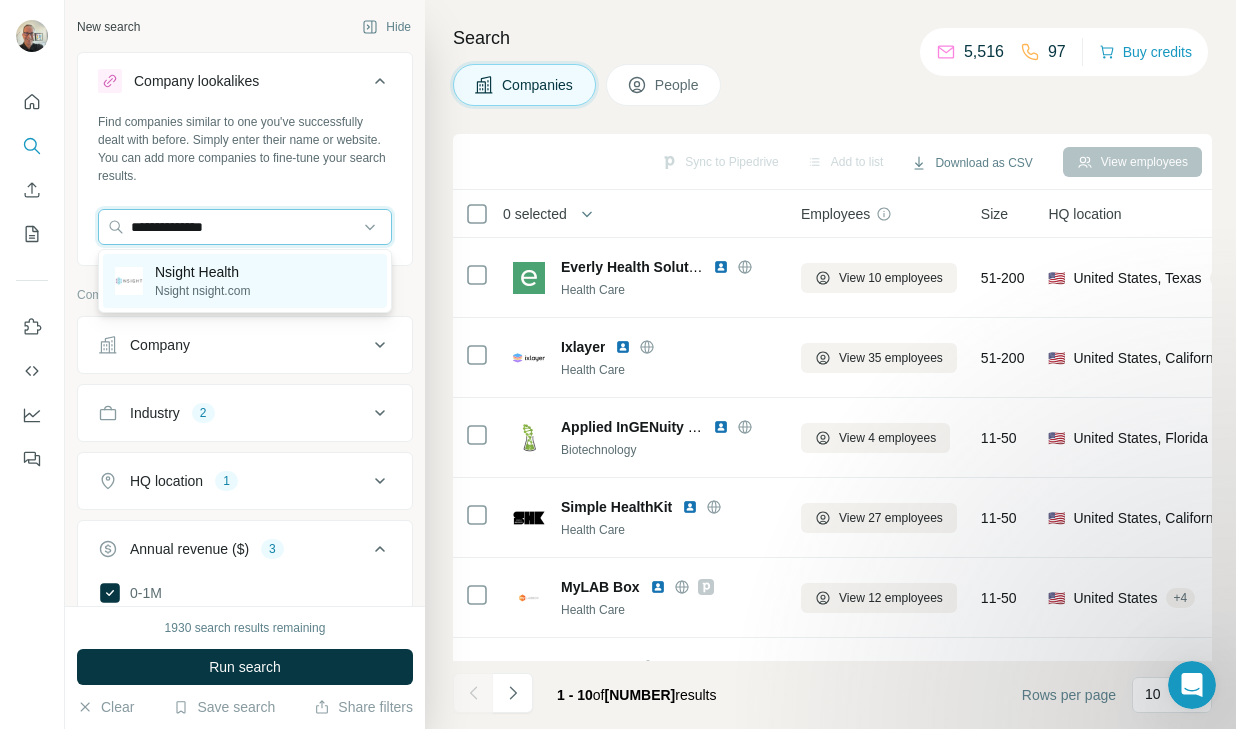 type on "**********" 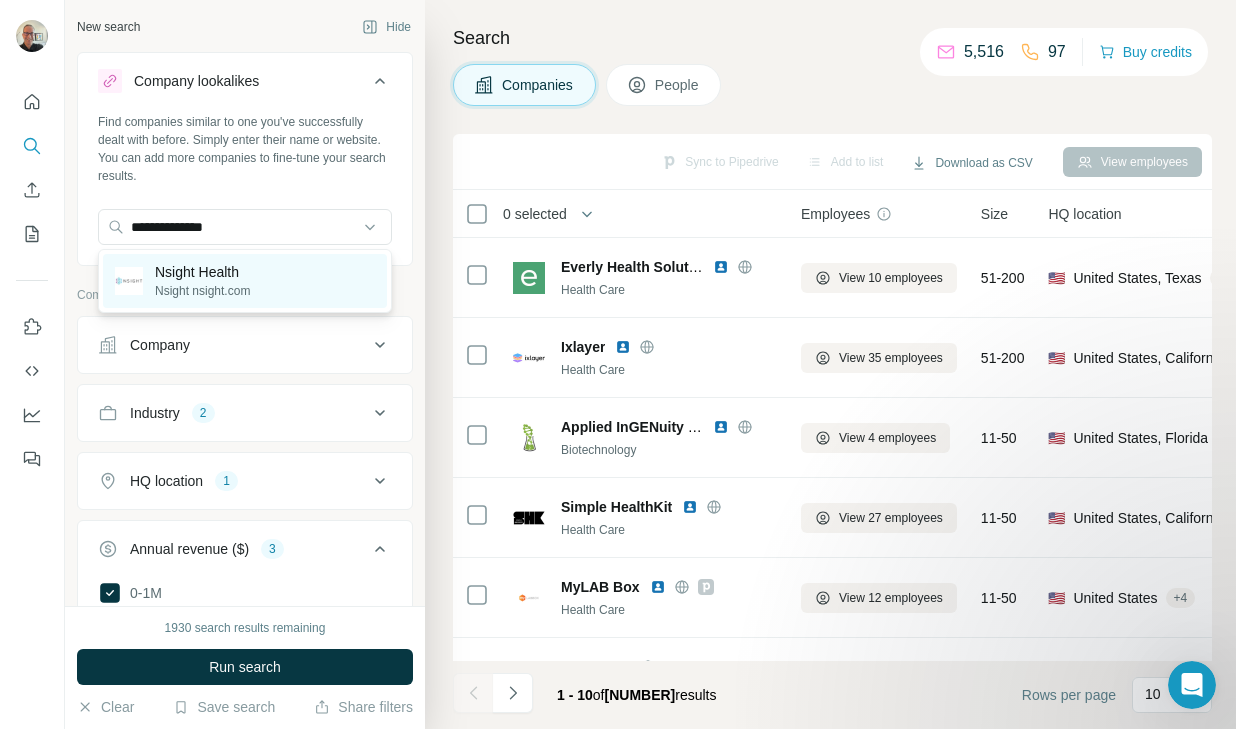 click on "[COMPANY] [URL]" at bounding box center (245, 281) 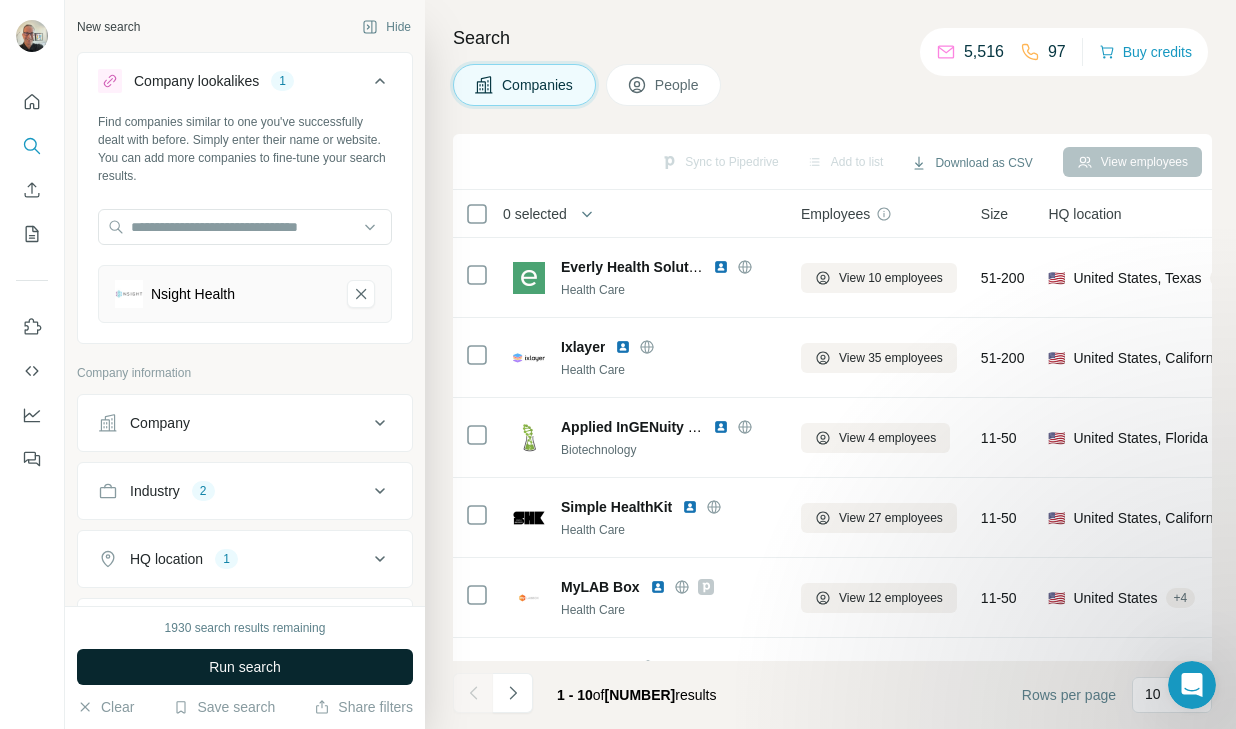 click on "Run search" at bounding box center (245, 667) 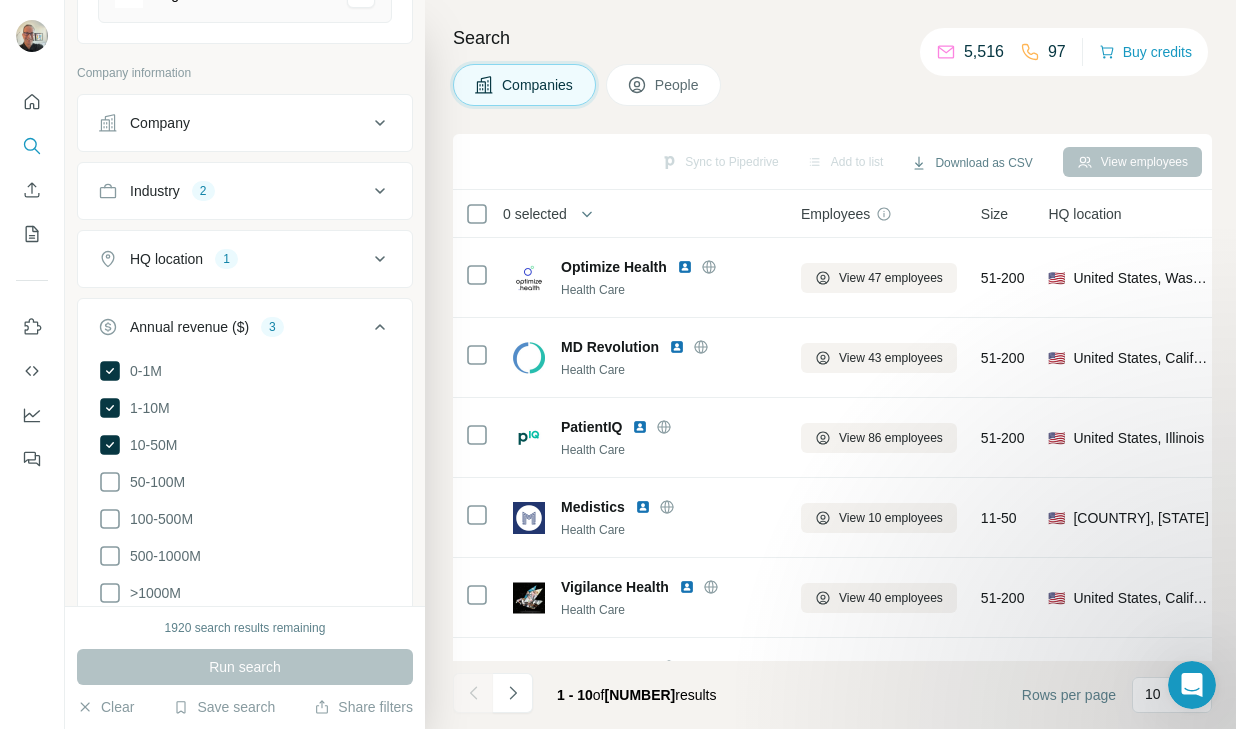 scroll, scrollTop: 346, scrollLeft: 0, axis: vertical 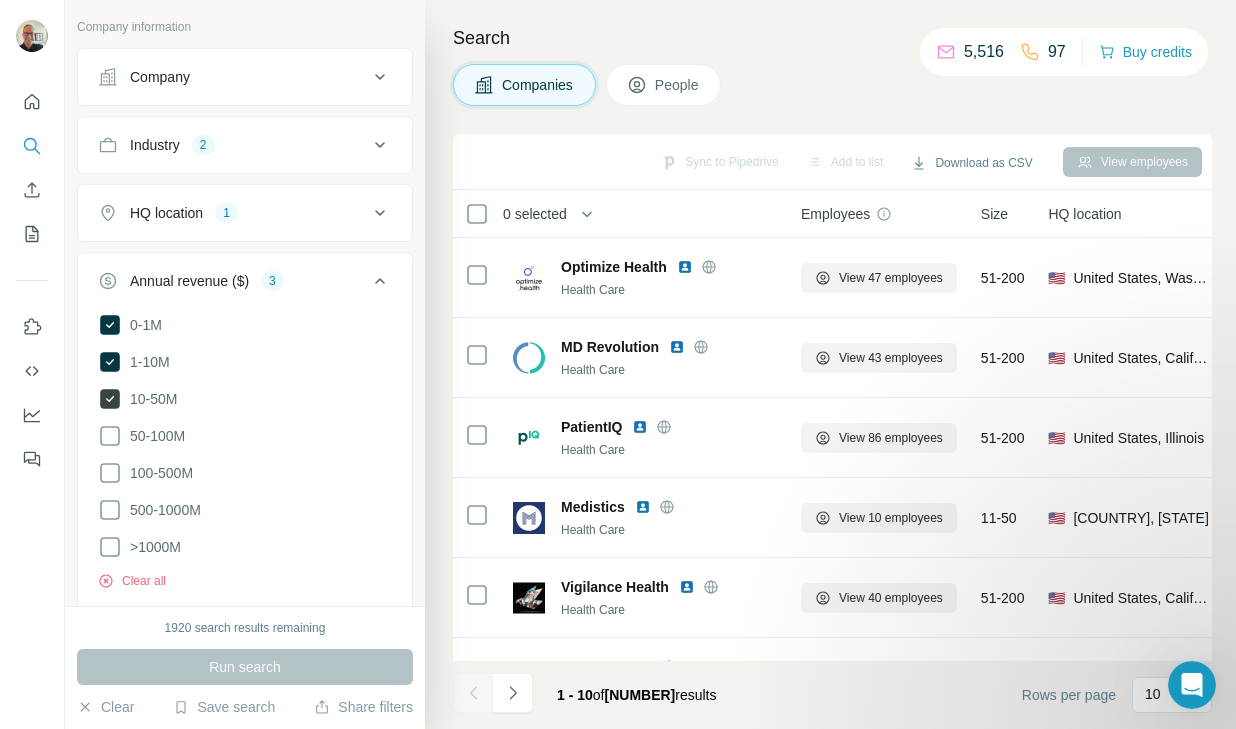 click 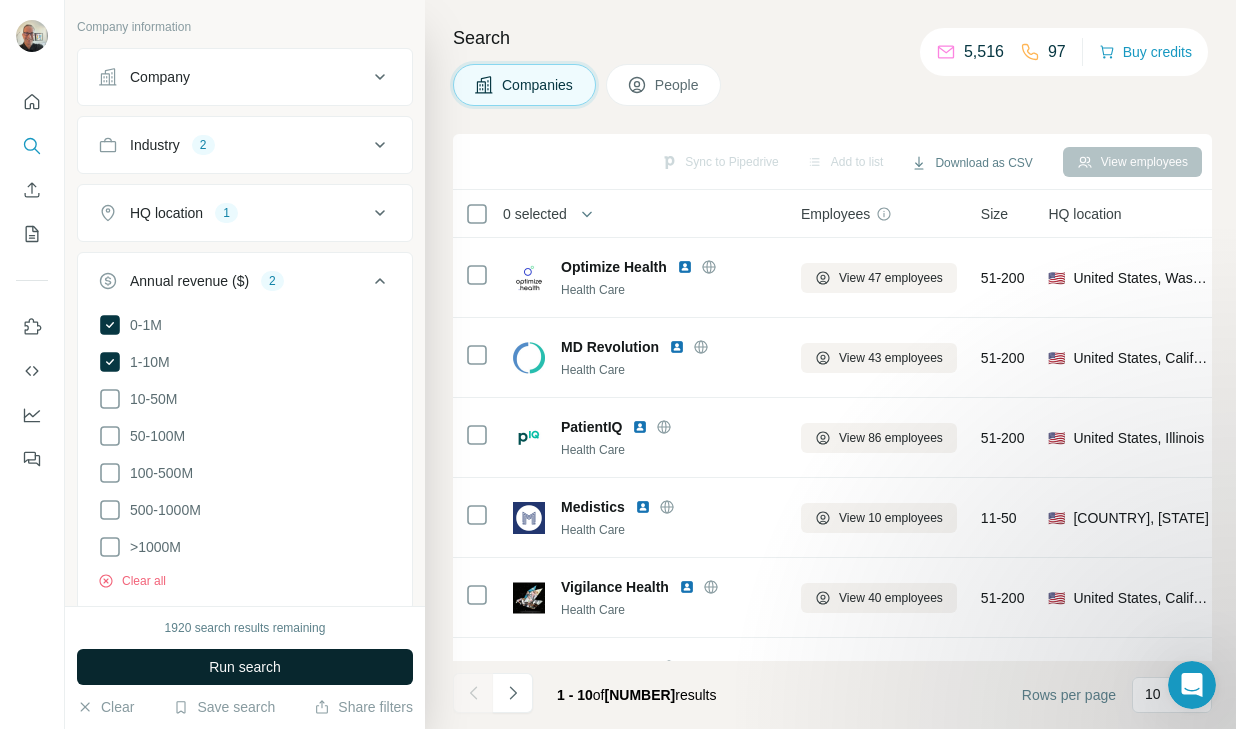click on "Run search" at bounding box center [245, 667] 